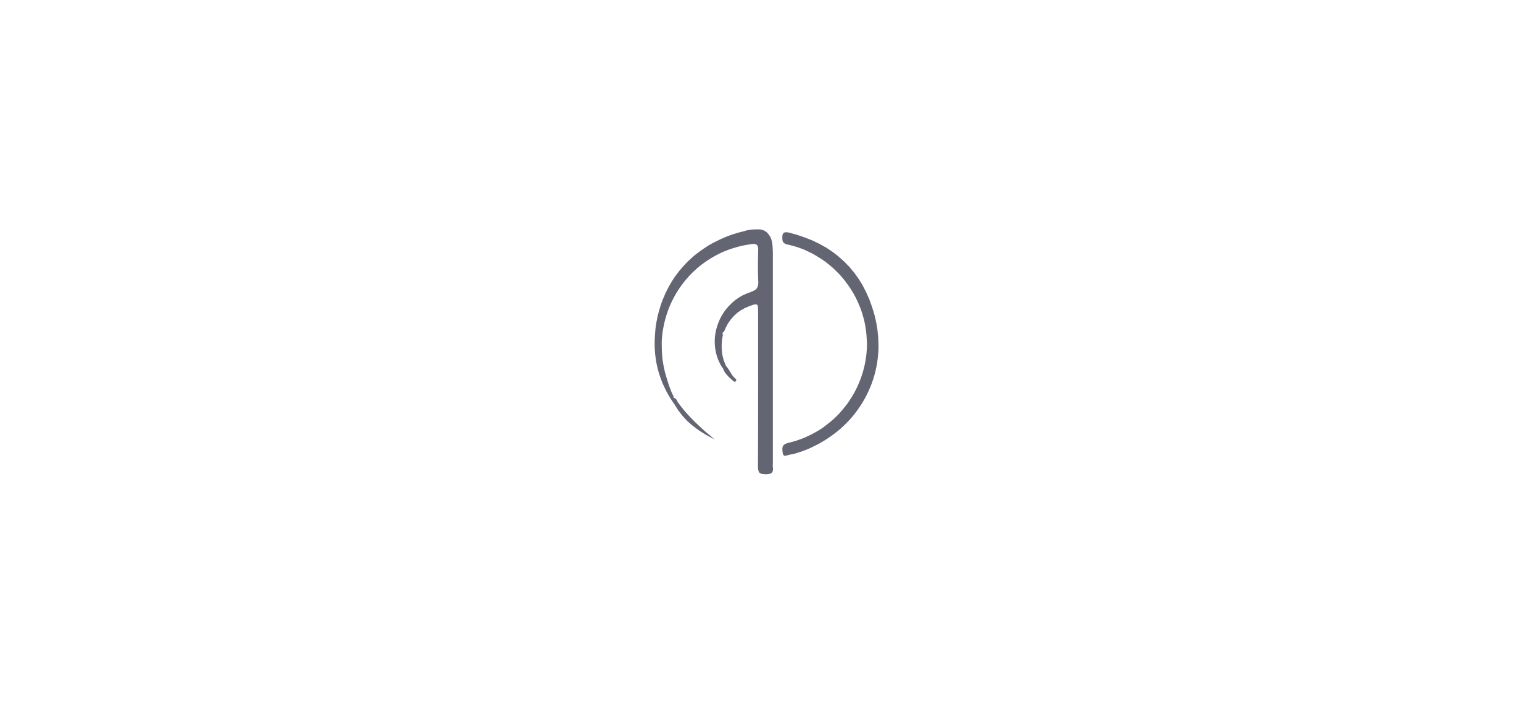scroll, scrollTop: 0, scrollLeft: 0, axis: both 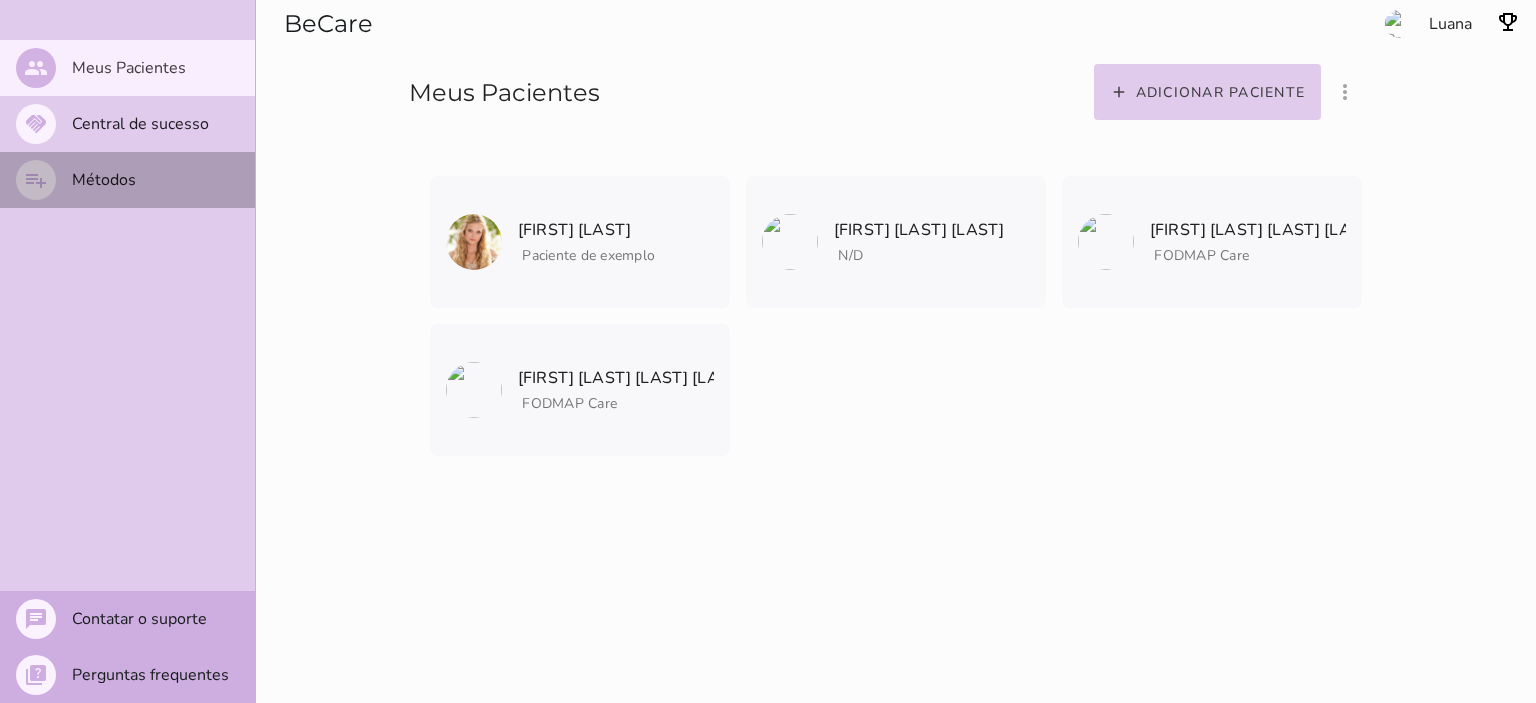 click on "Métodos" at bounding box center [0, 0] 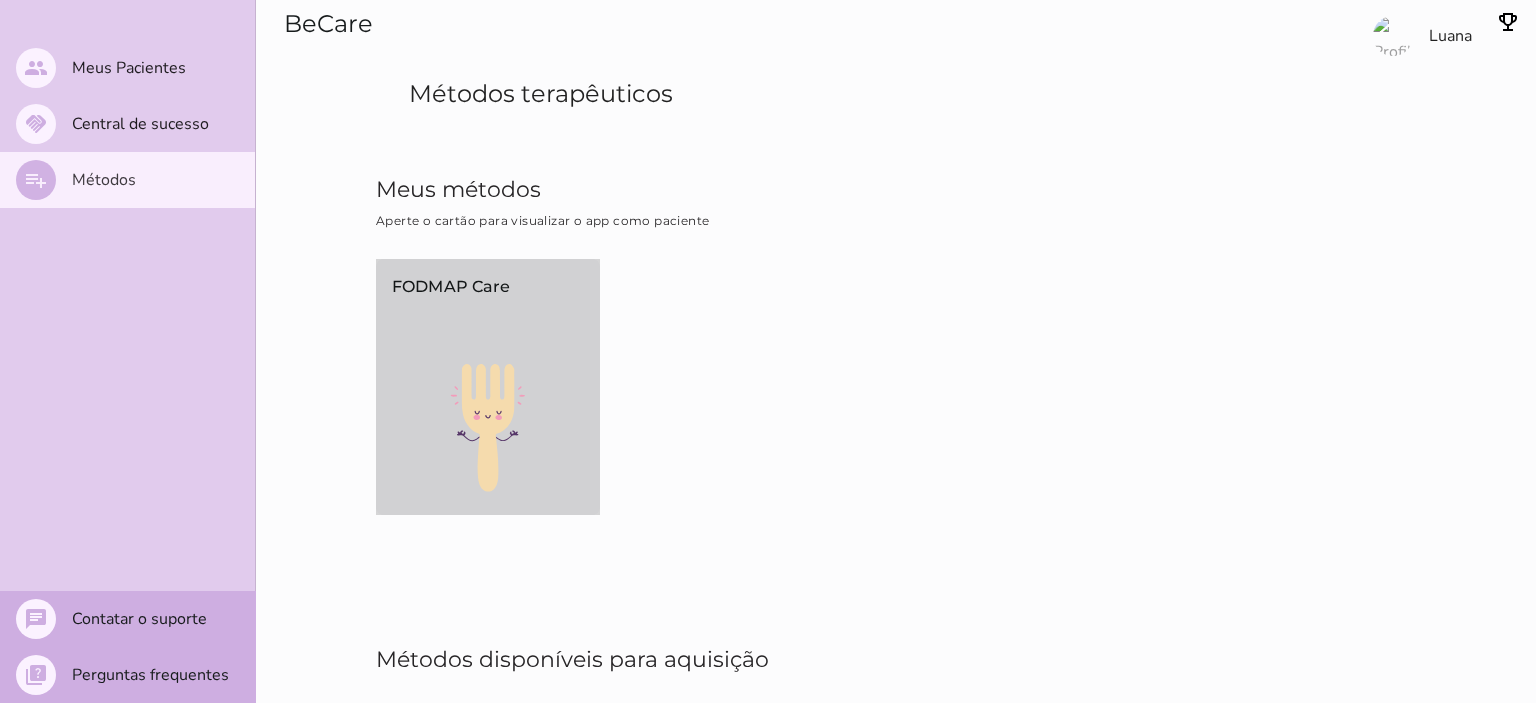 click on "FODMAP Care" at bounding box center [488, 308] 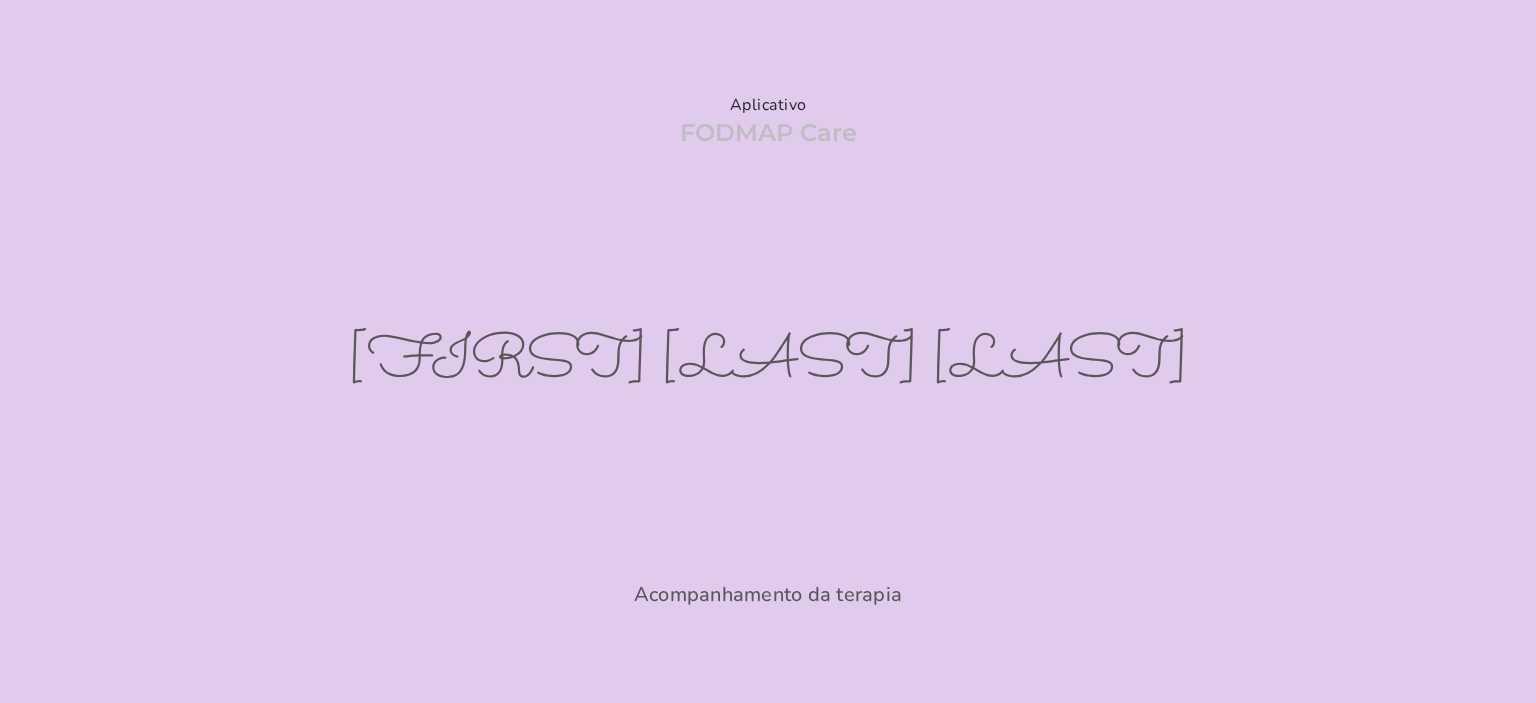 click on "Aplicativo
FODMAP Care
Luana Faria Silva
Acompanhamento da terapia" at bounding box center [768, 351] 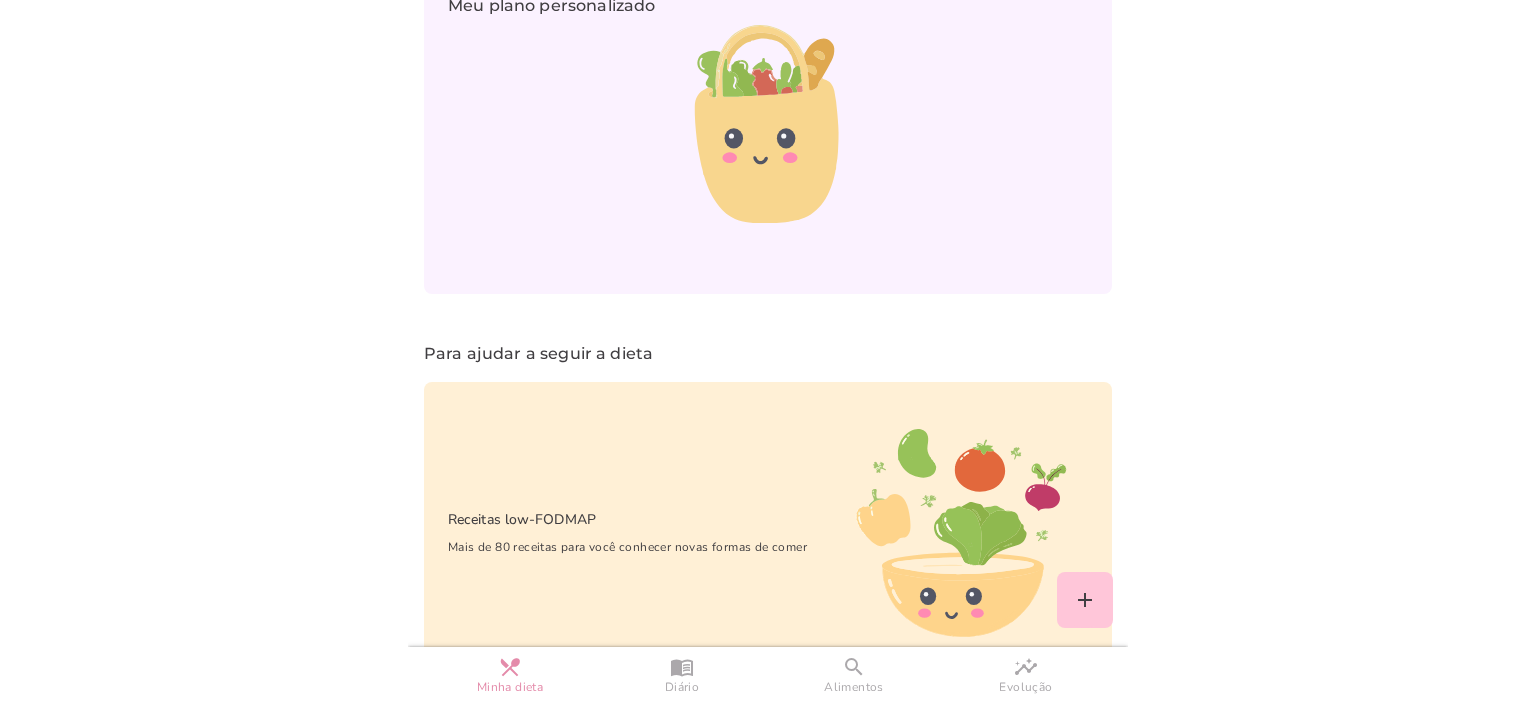 scroll, scrollTop: 1005, scrollLeft: 0, axis: vertical 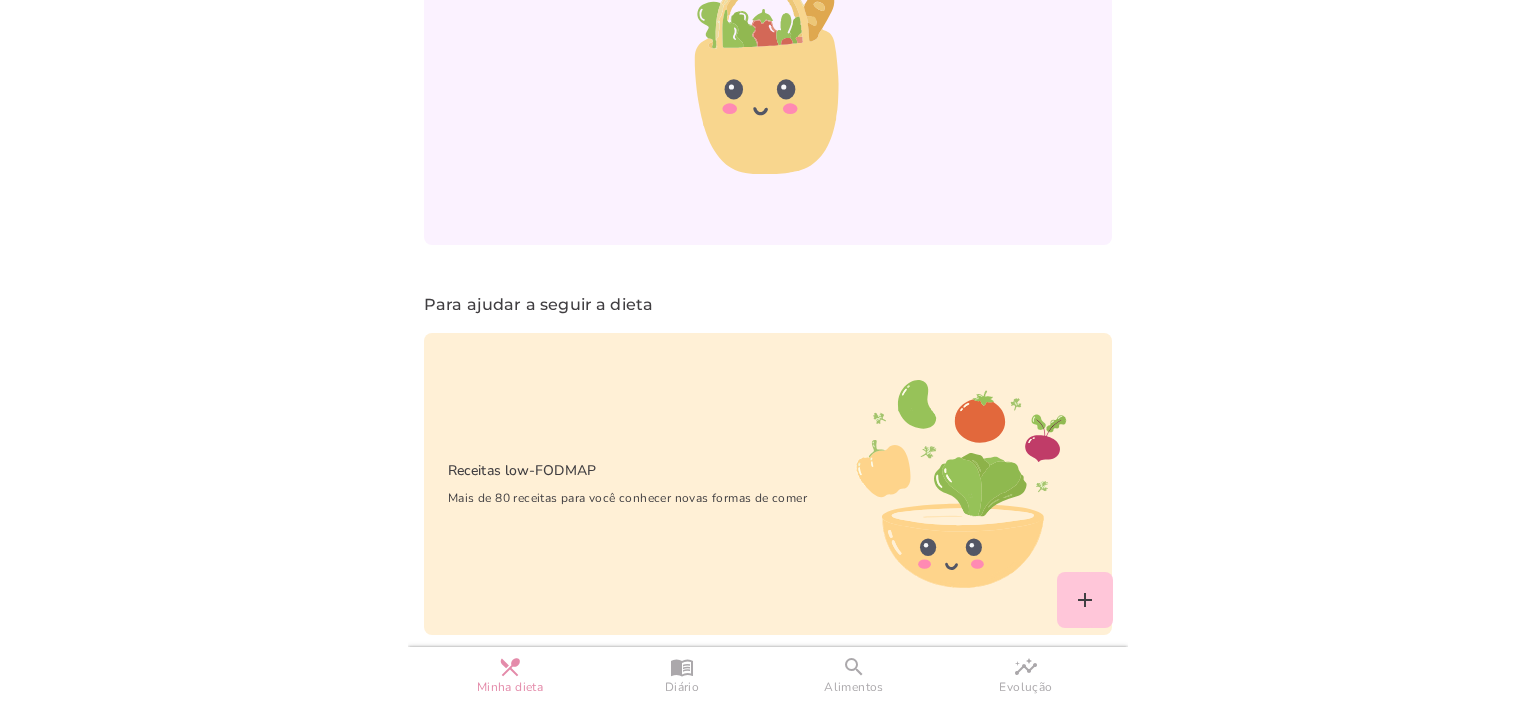 click at bounding box center (768, 351) 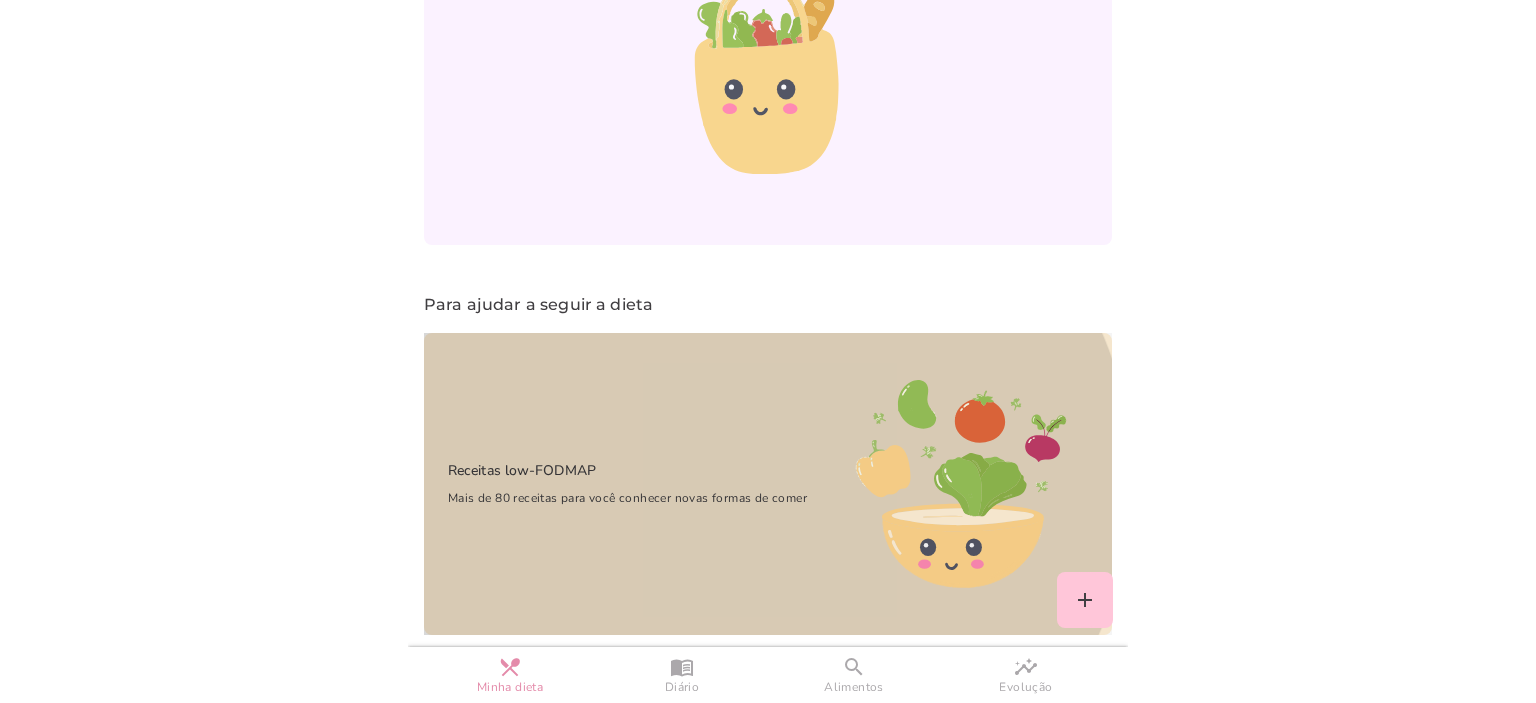 click 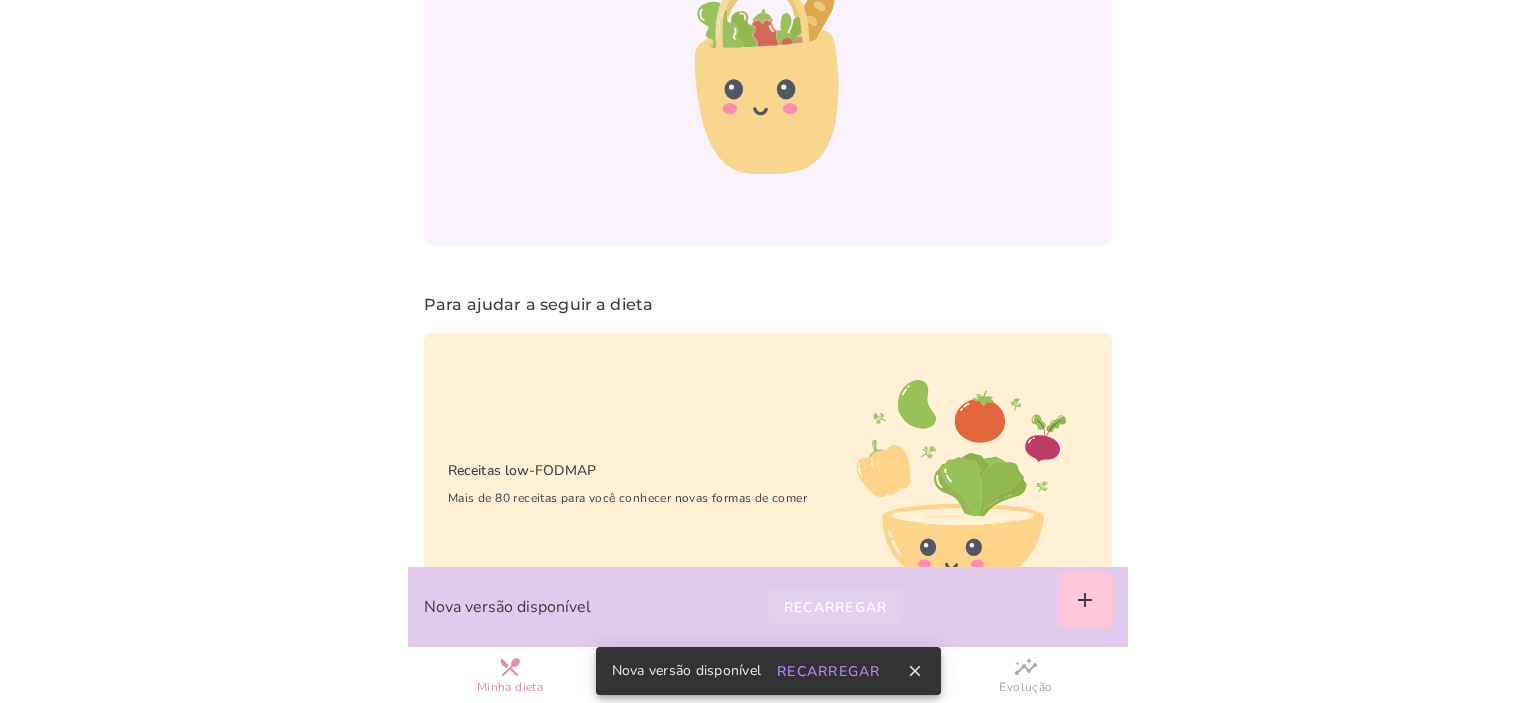 click on "Recarregar" at bounding box center (0, 0) 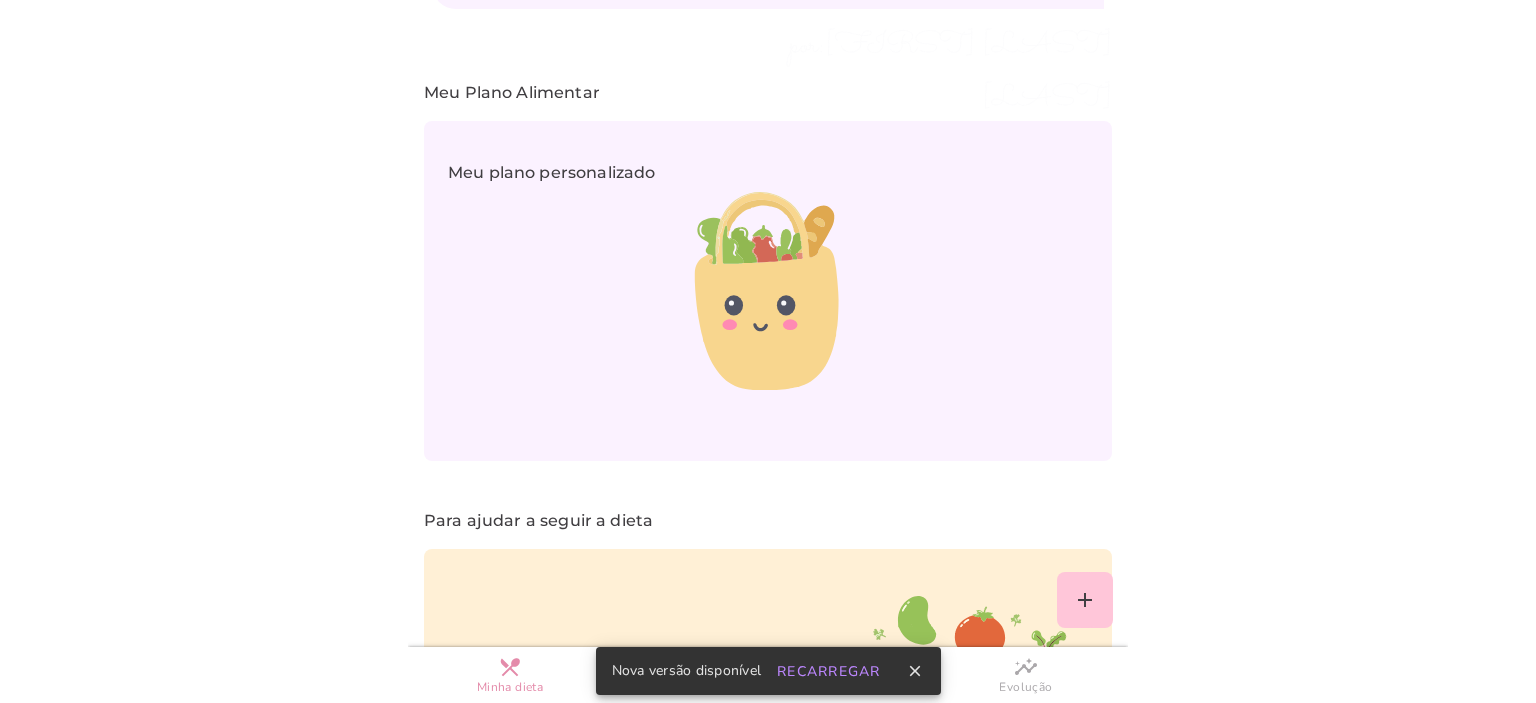 scroll, scrollTop: 784, scrollLeft: 0, axis: vertical 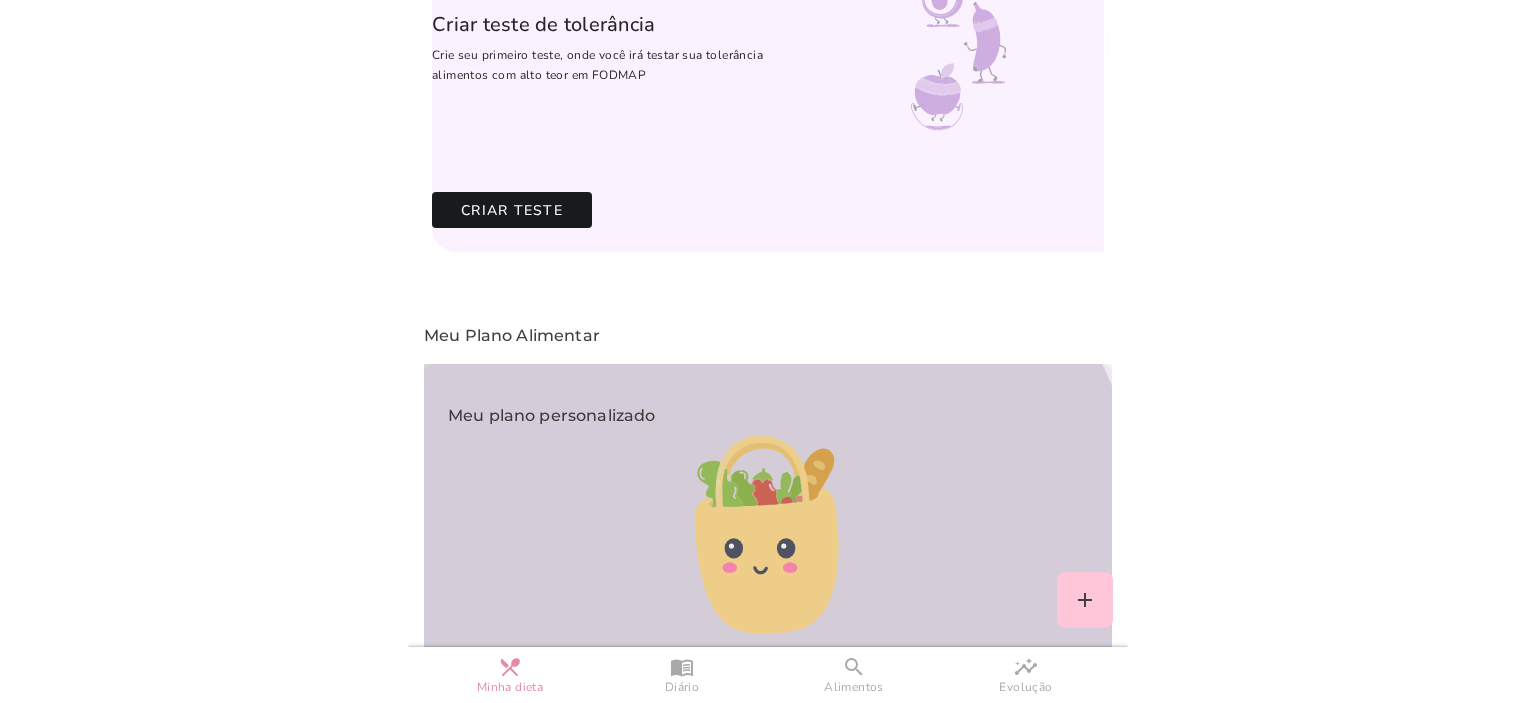 click on "Meu plano personalizado" at bounding box center (551, 534) 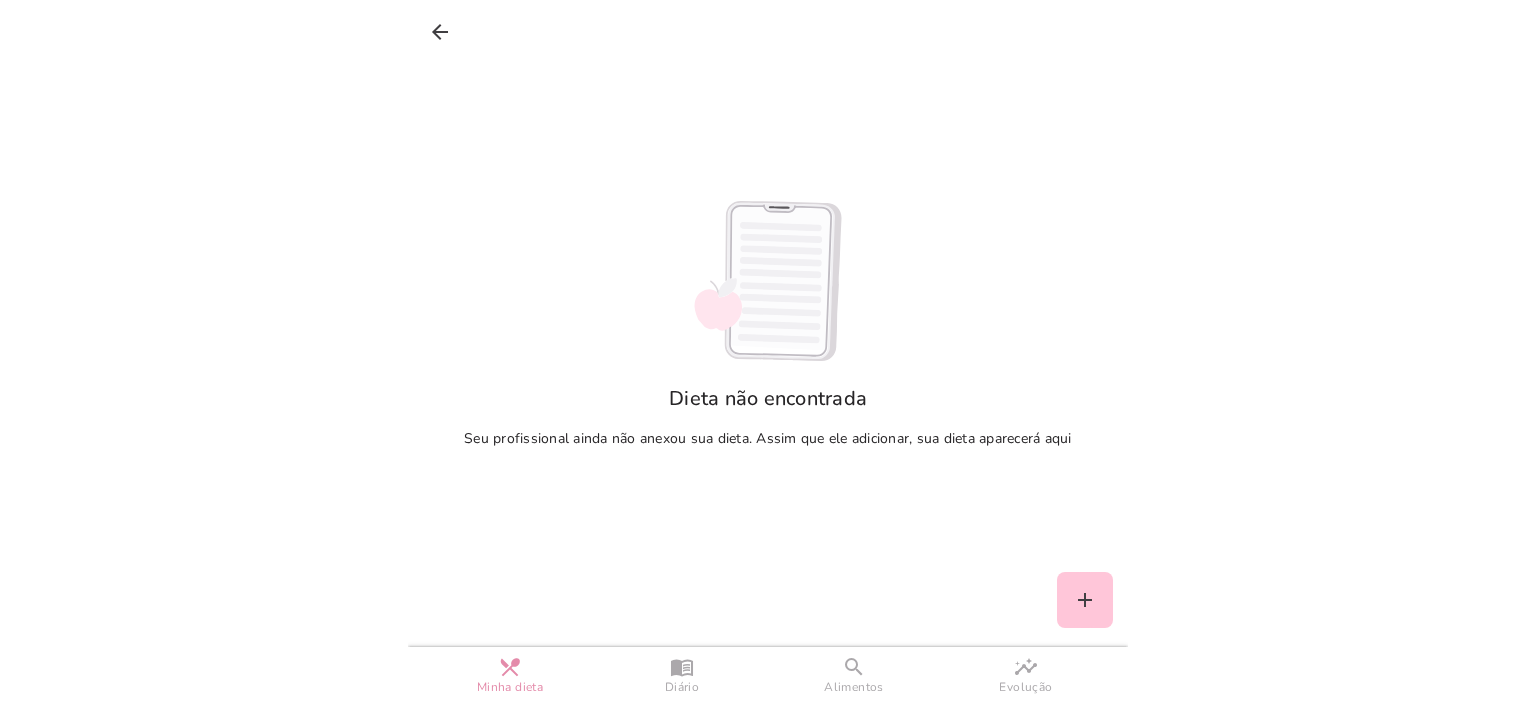 scroll, scrollTop: 0, scrollLeft: 0, axis: both 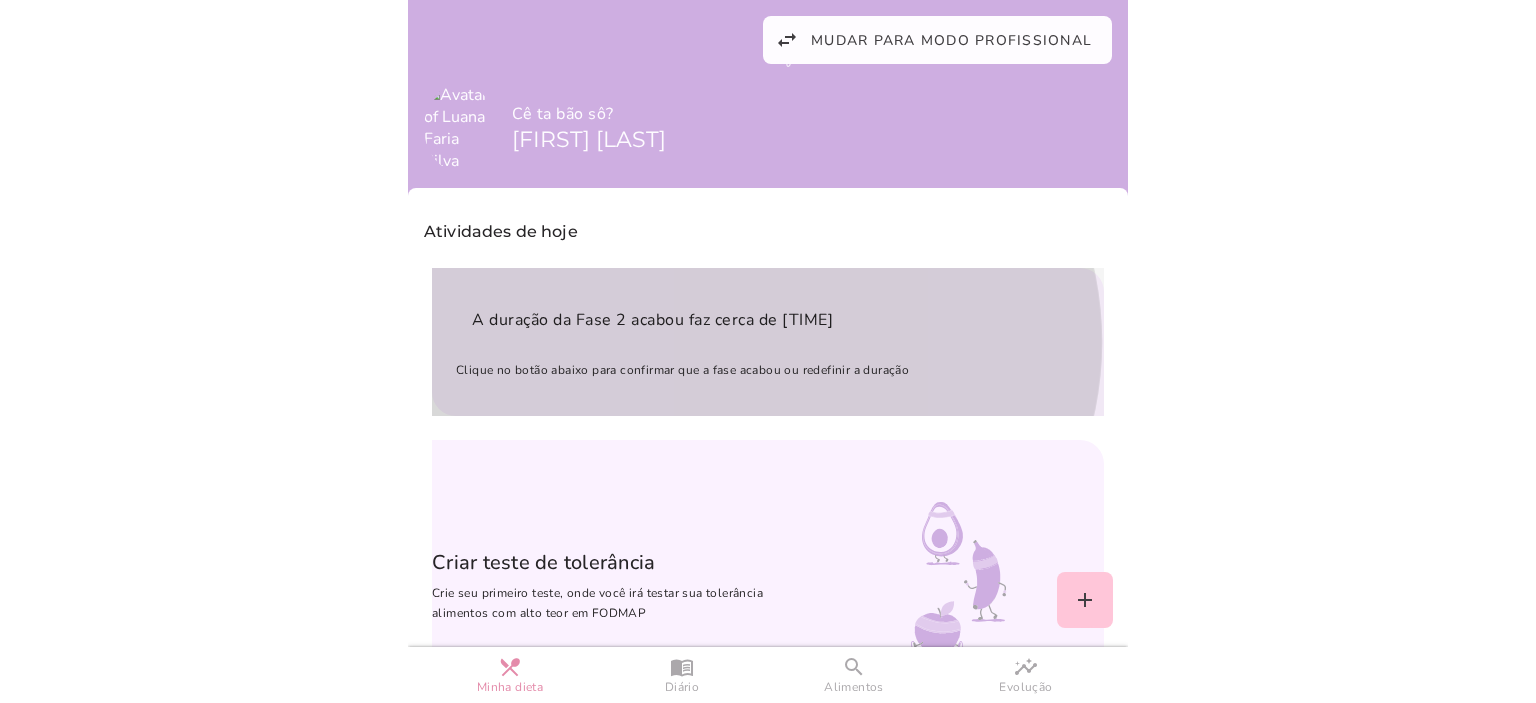 click on "A duração da Fase 2 acabou faz cerca de [TIME]" at bounding box center [768, 320] 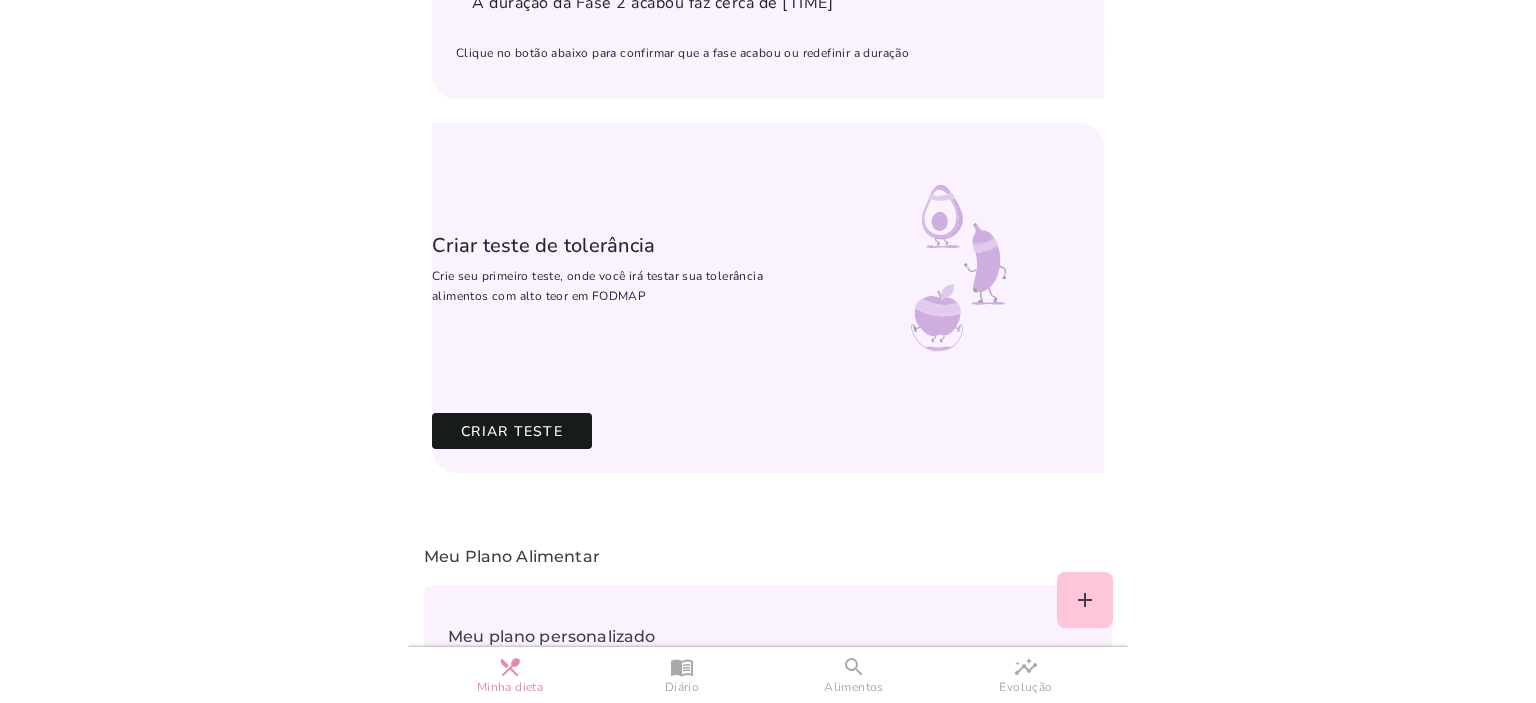 scroll, scrollTop: 390, scrollLeft: 0, axis: vertical 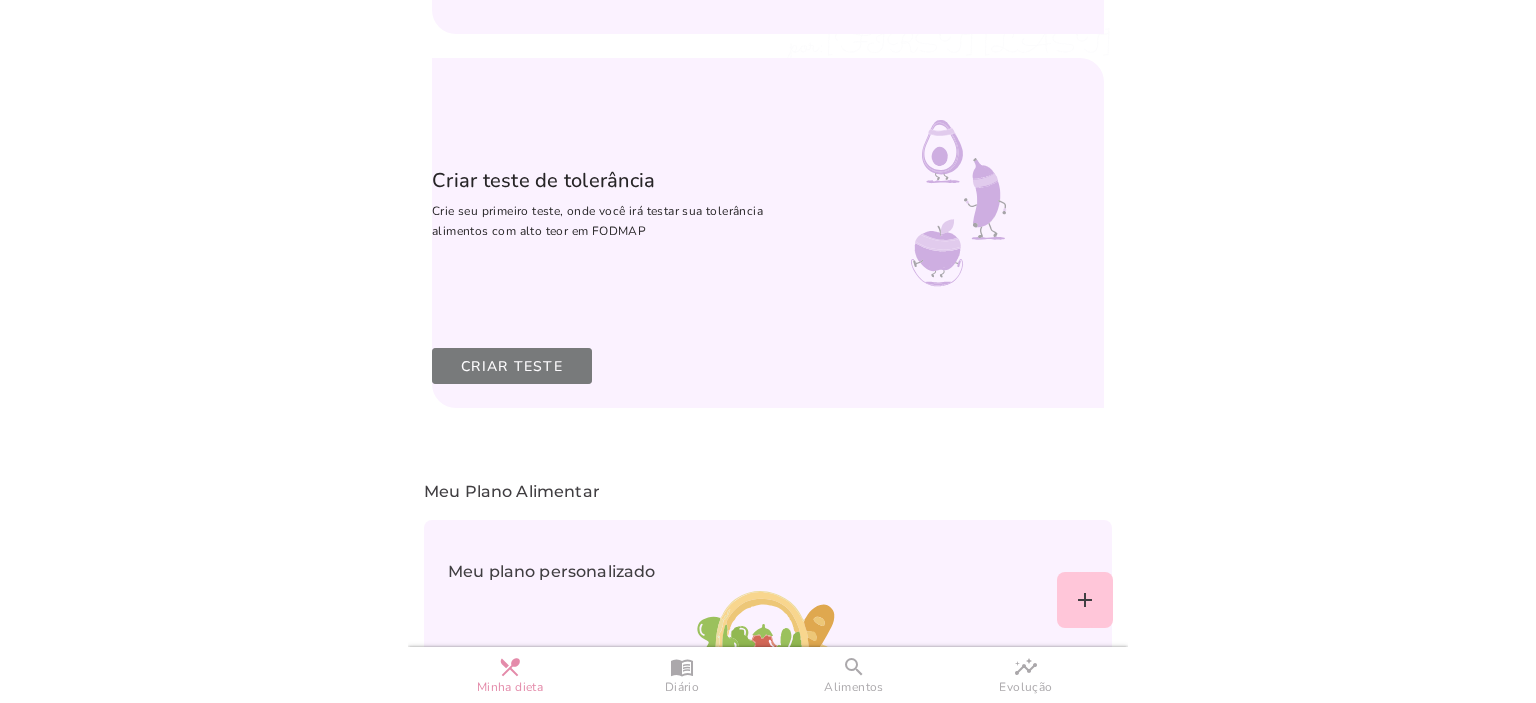 click on "Criar Teste" at bounding box center [0, 0] 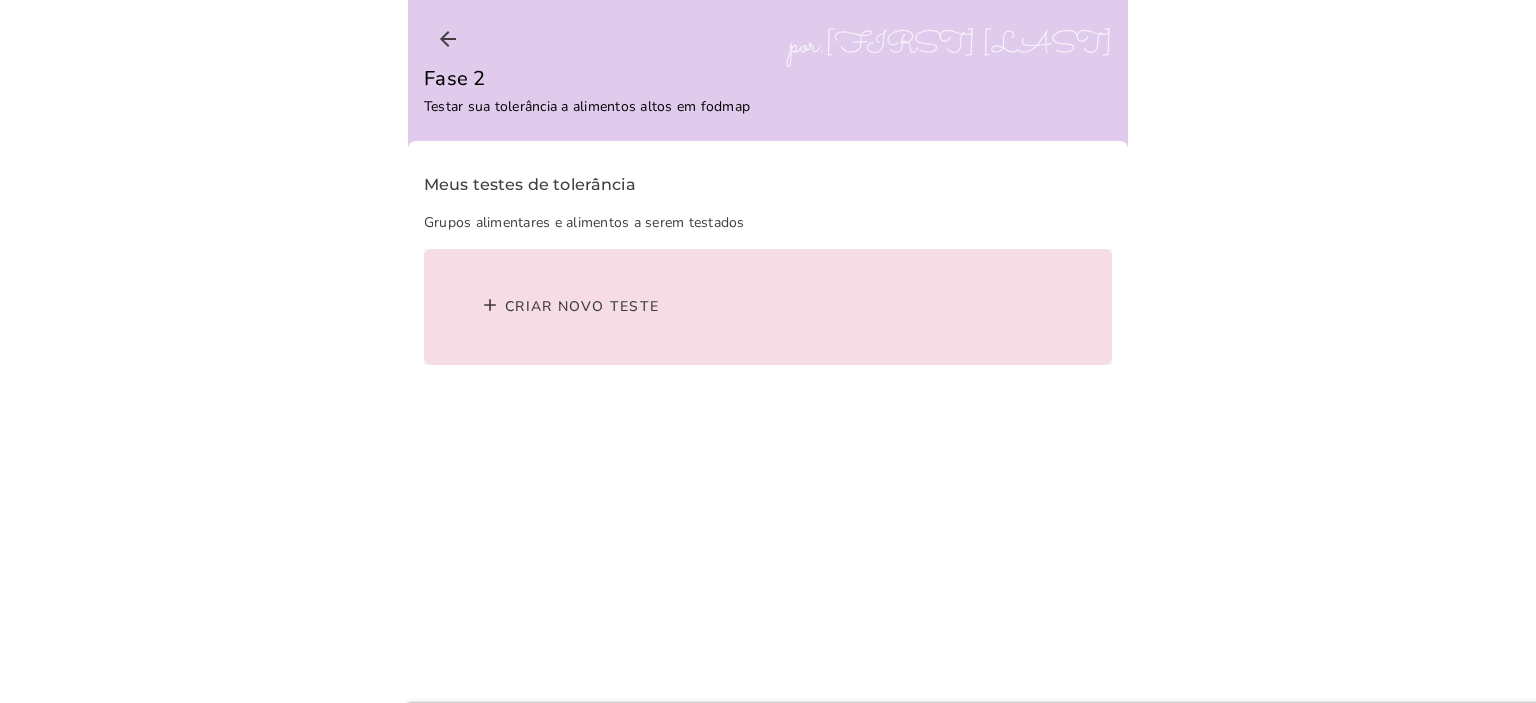 scroll, scrollTop: 0, scrollLeft: 0, axis: both 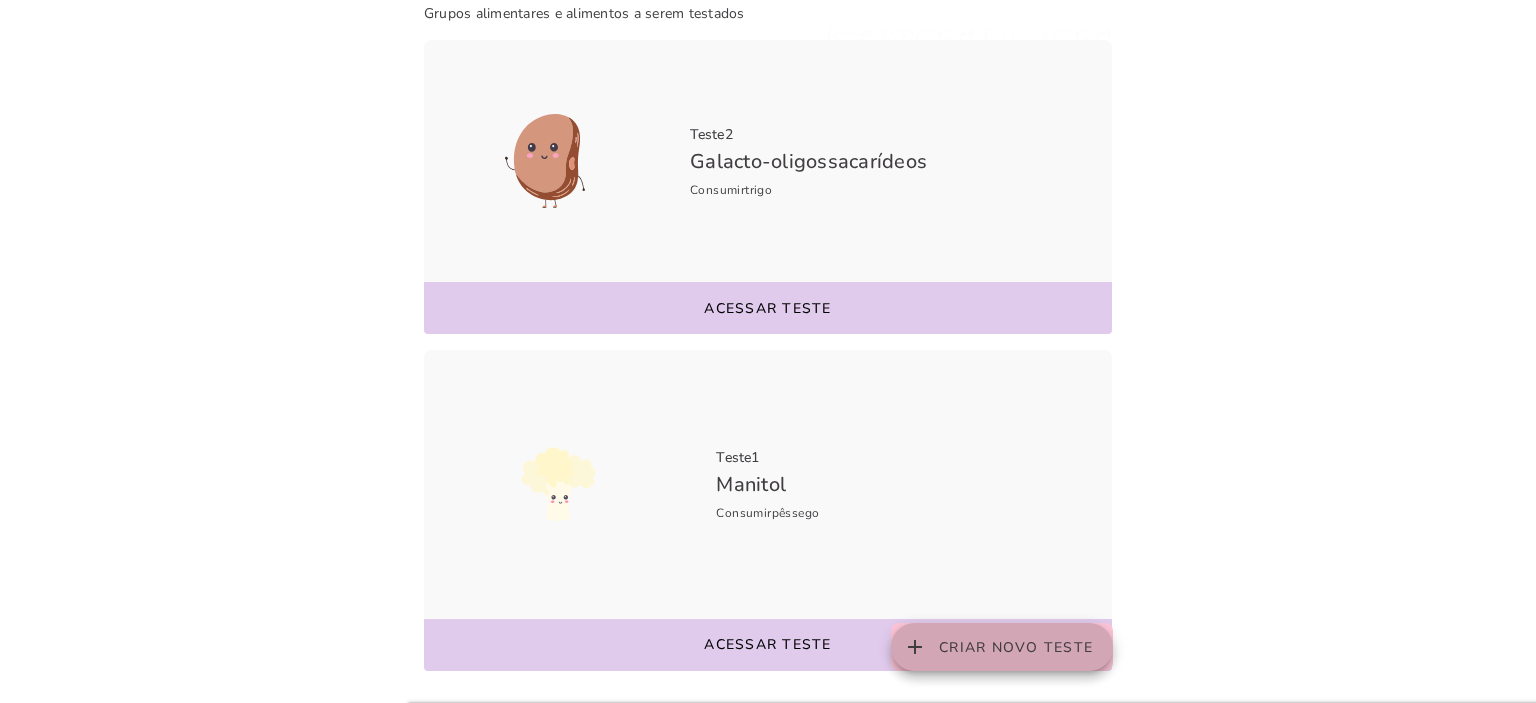 click on "add Criar novo teste" at bounding box center (1002, 647) 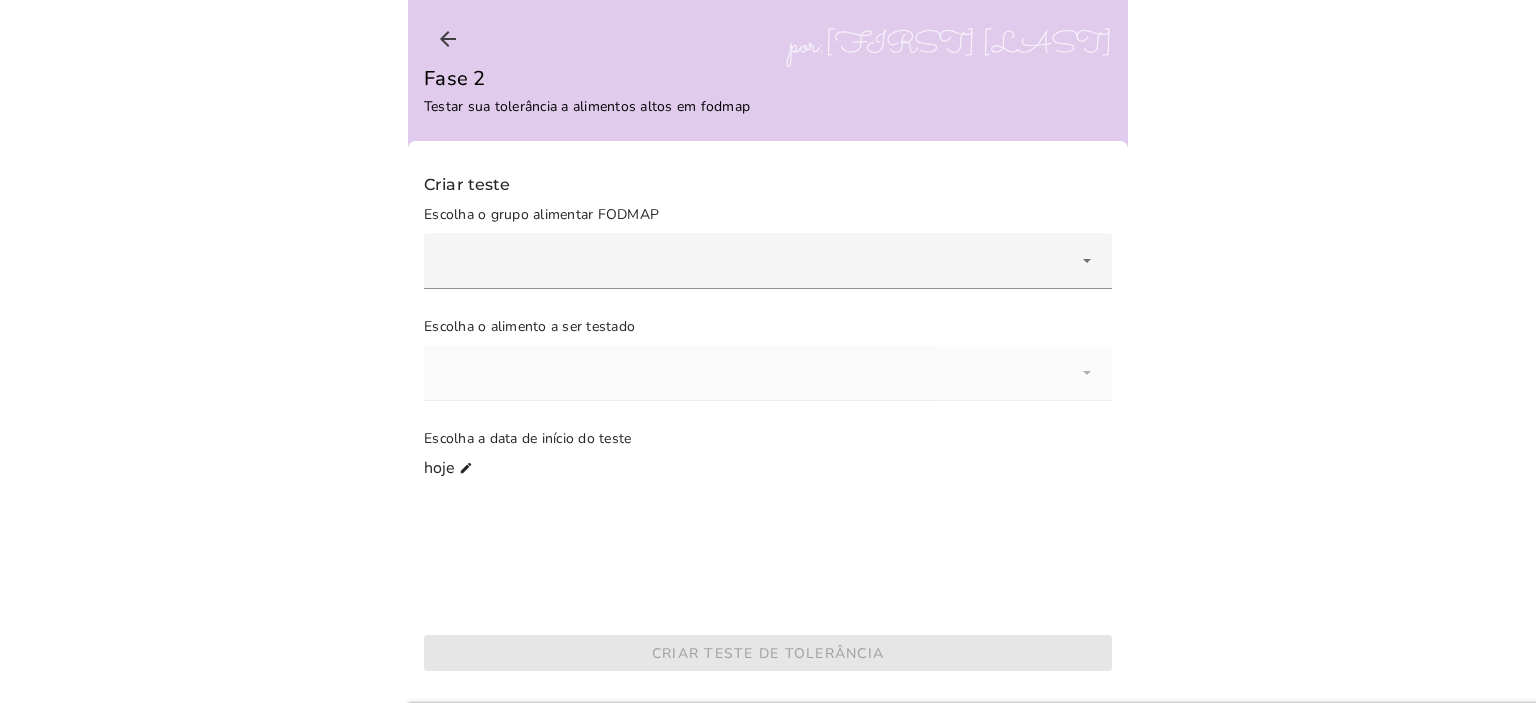 scroll, scrollTop: 0, scrollLeft: 0, axis: both 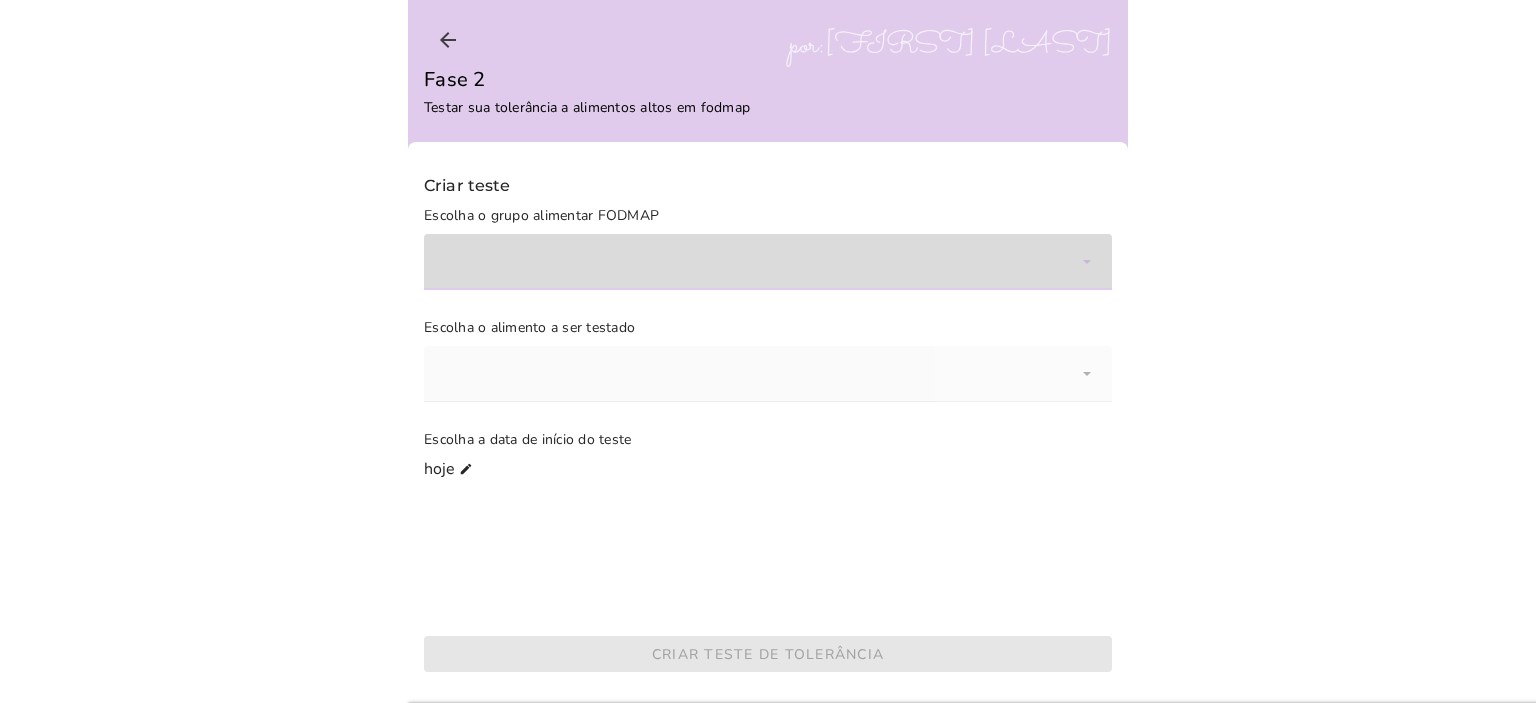 click at bounding box center [768, 262] 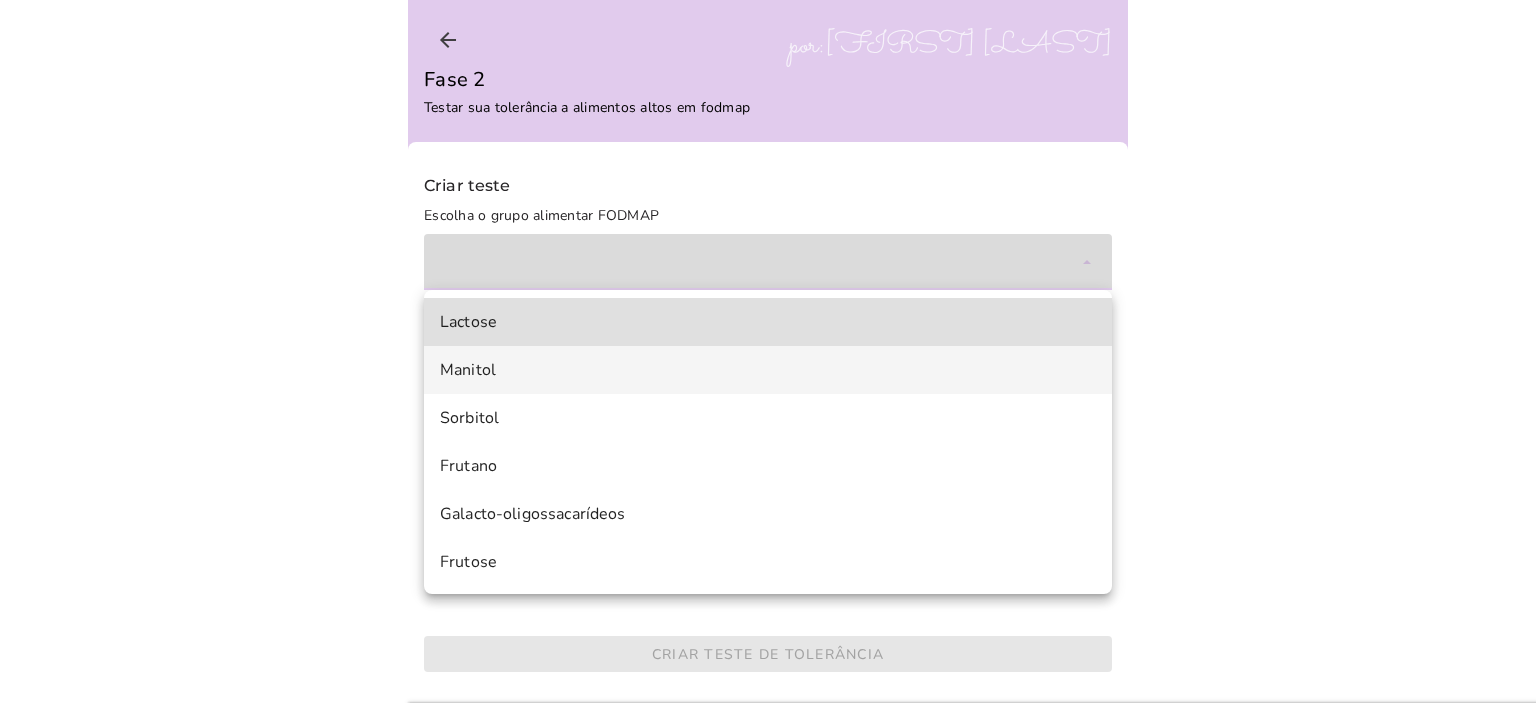 click on "Manitol" at bounding box center [768, 370] 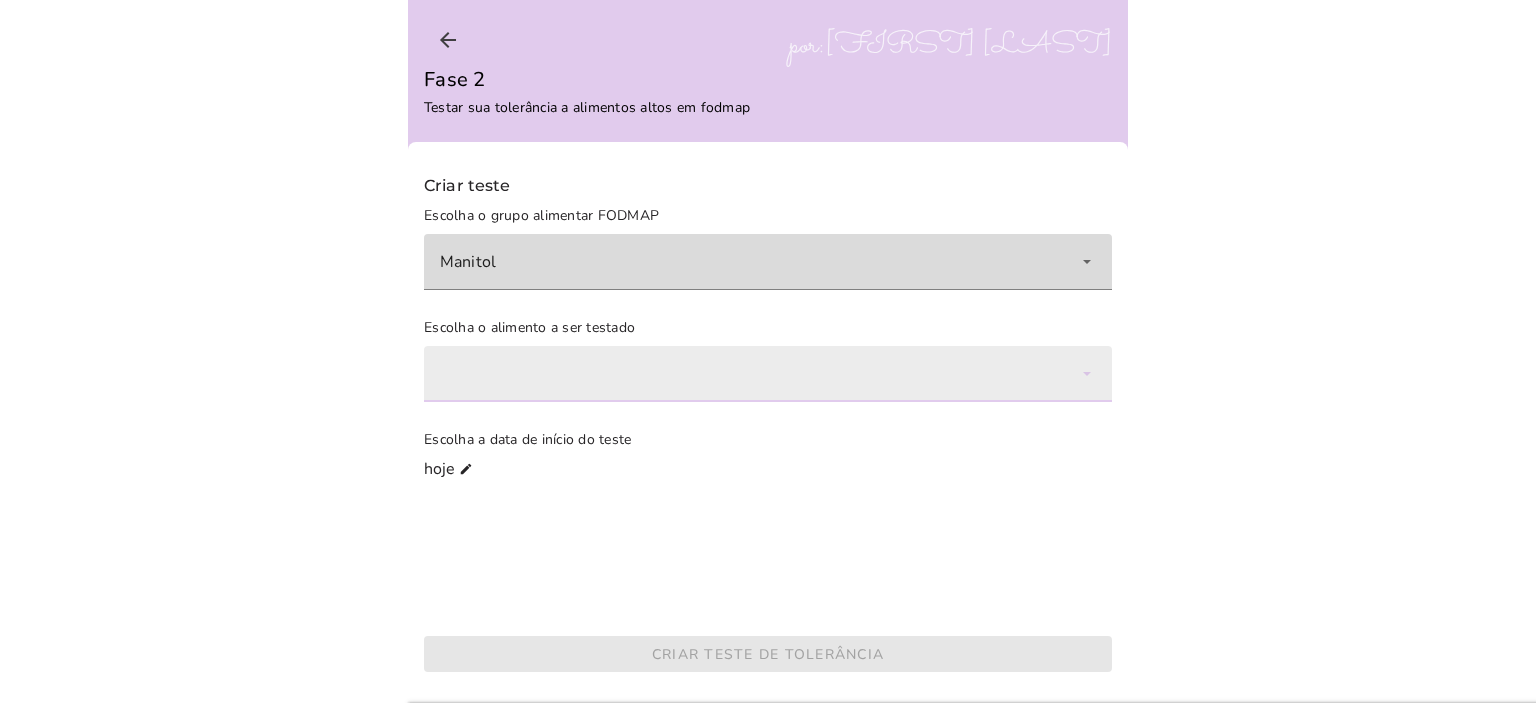 click at bounding box center [768, 374] 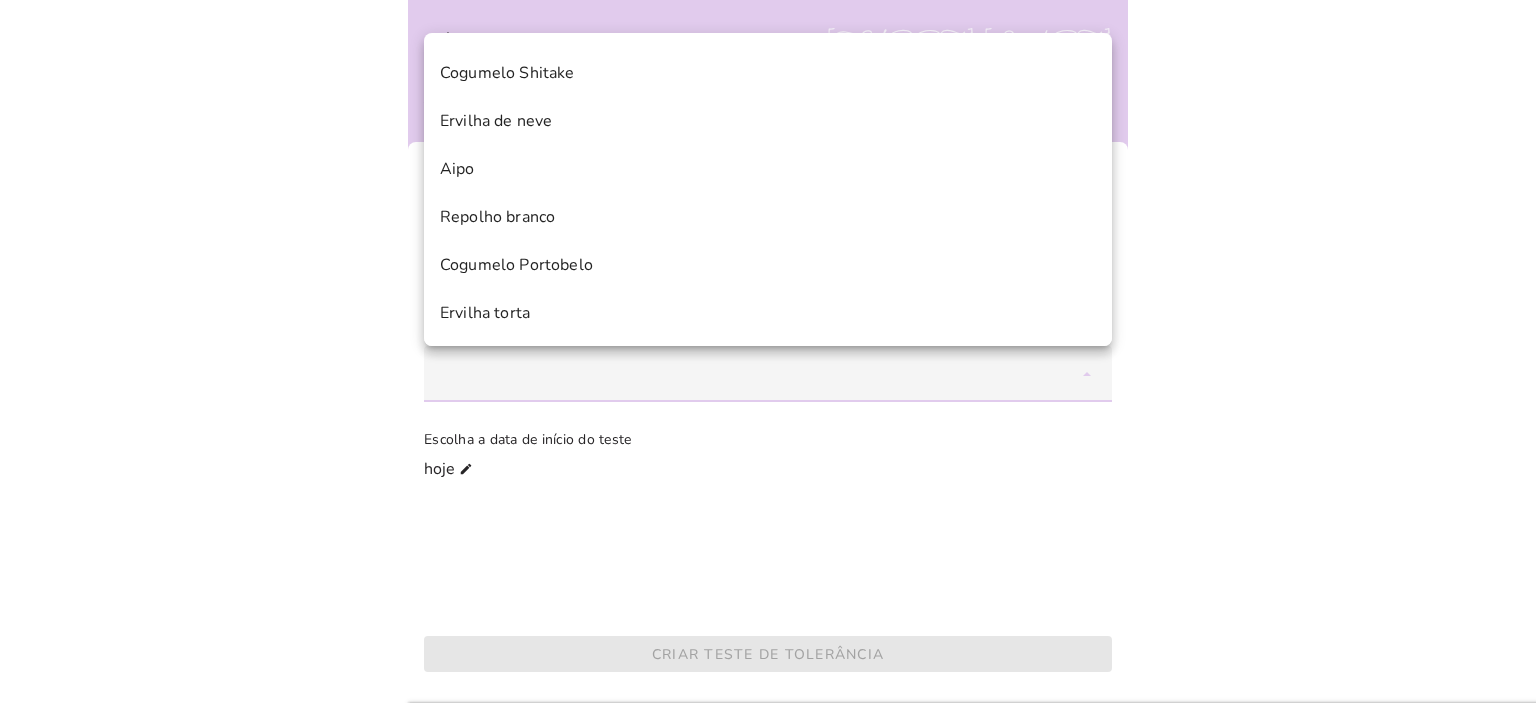 scroll, scrollTop: 0, scrollLeft: 0, axis: both 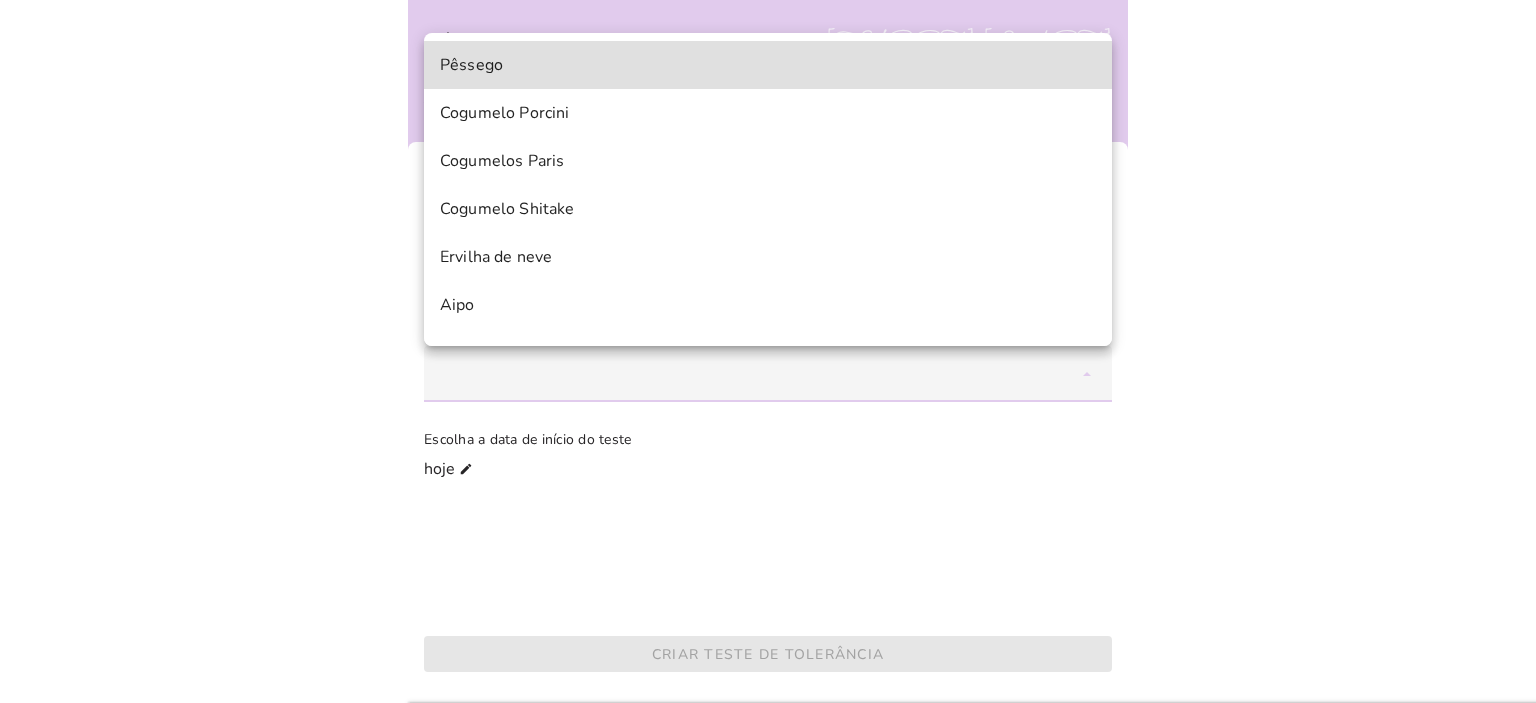 click at bounding box center [768, 351] 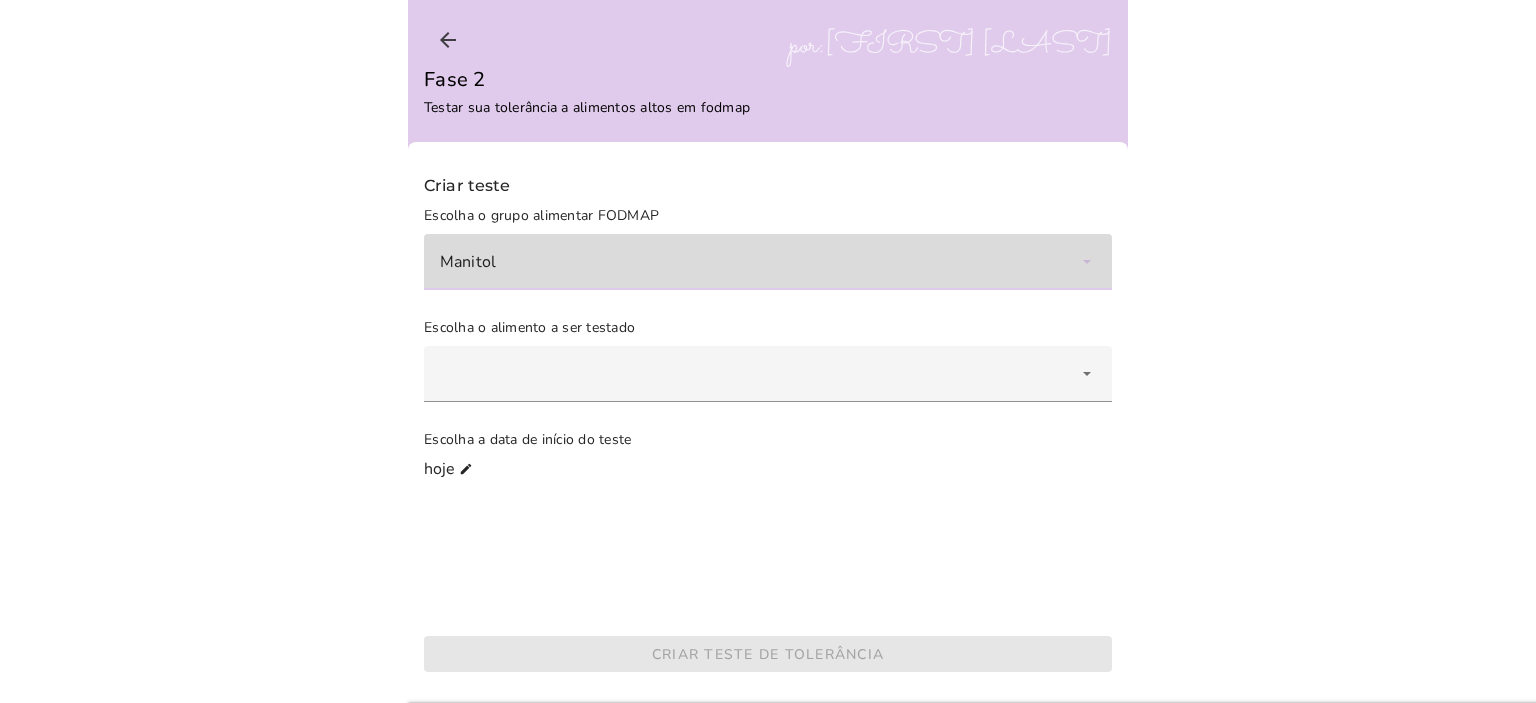 click on "Manitol" at bounding box center (768, 262) 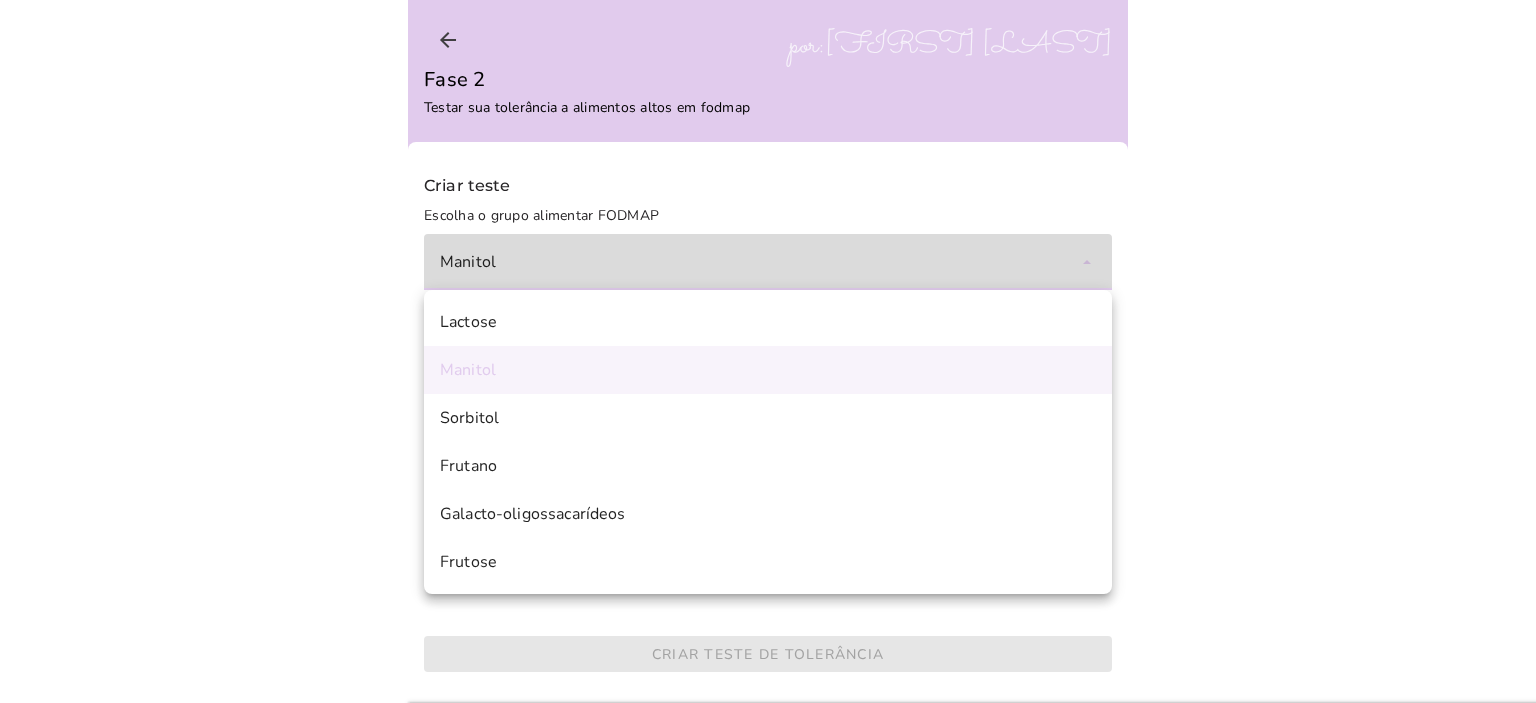 click on "Manitol" at bounding box center (768, 262) 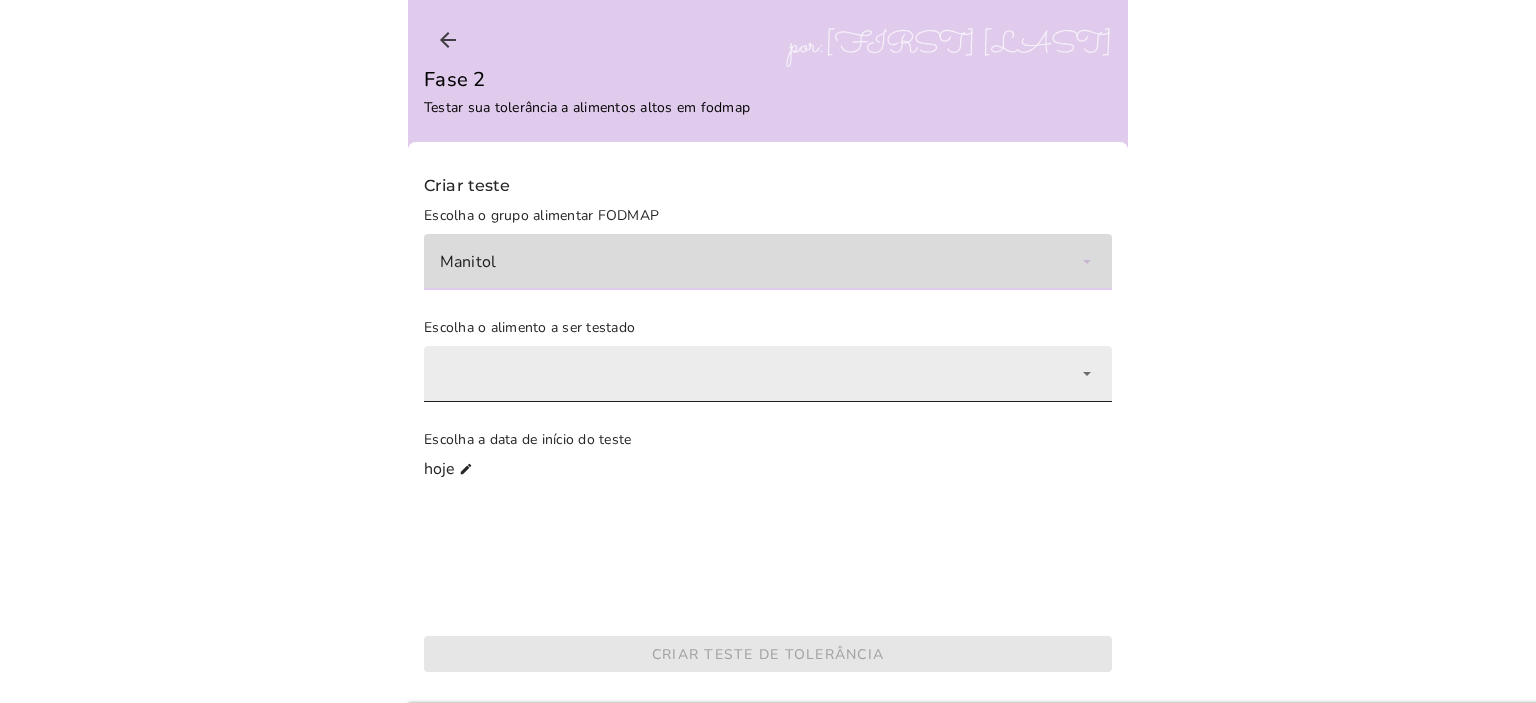 click at bounding box center [768, 374] 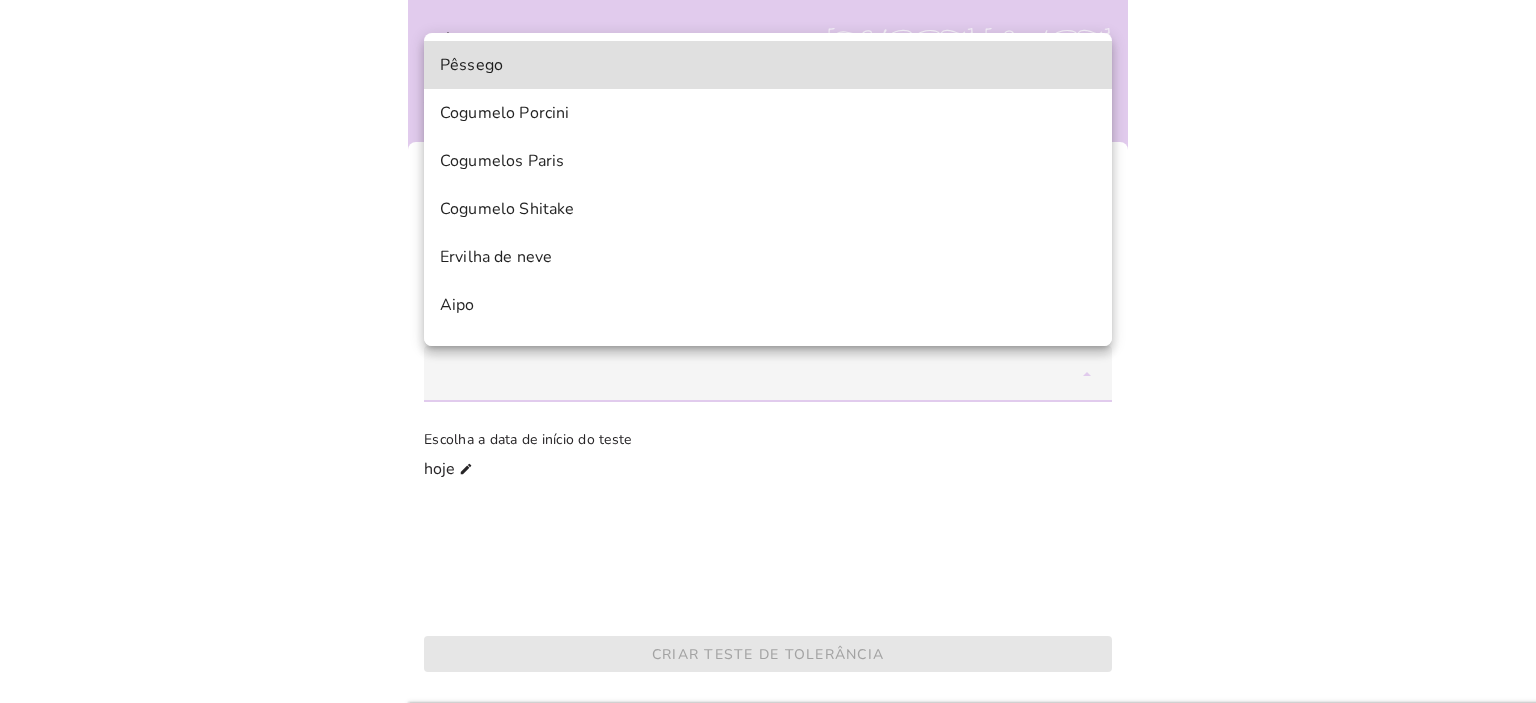 scroll, scrollTop: 0, scrollLeft: 0, axis: both 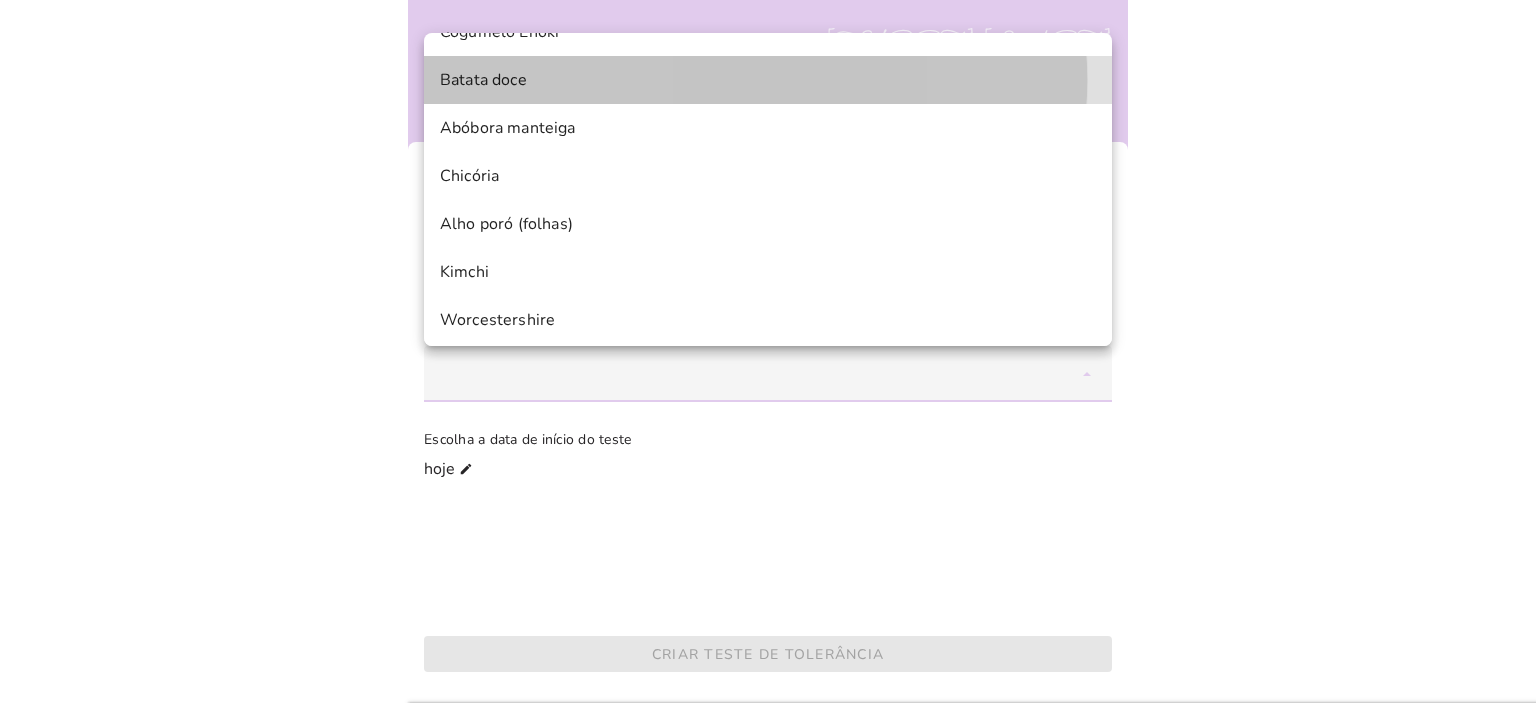 drag, startPoint x: 434, startPoint y: 80, endPoint x: 464, endPoint y: 73, distance: 30.805843 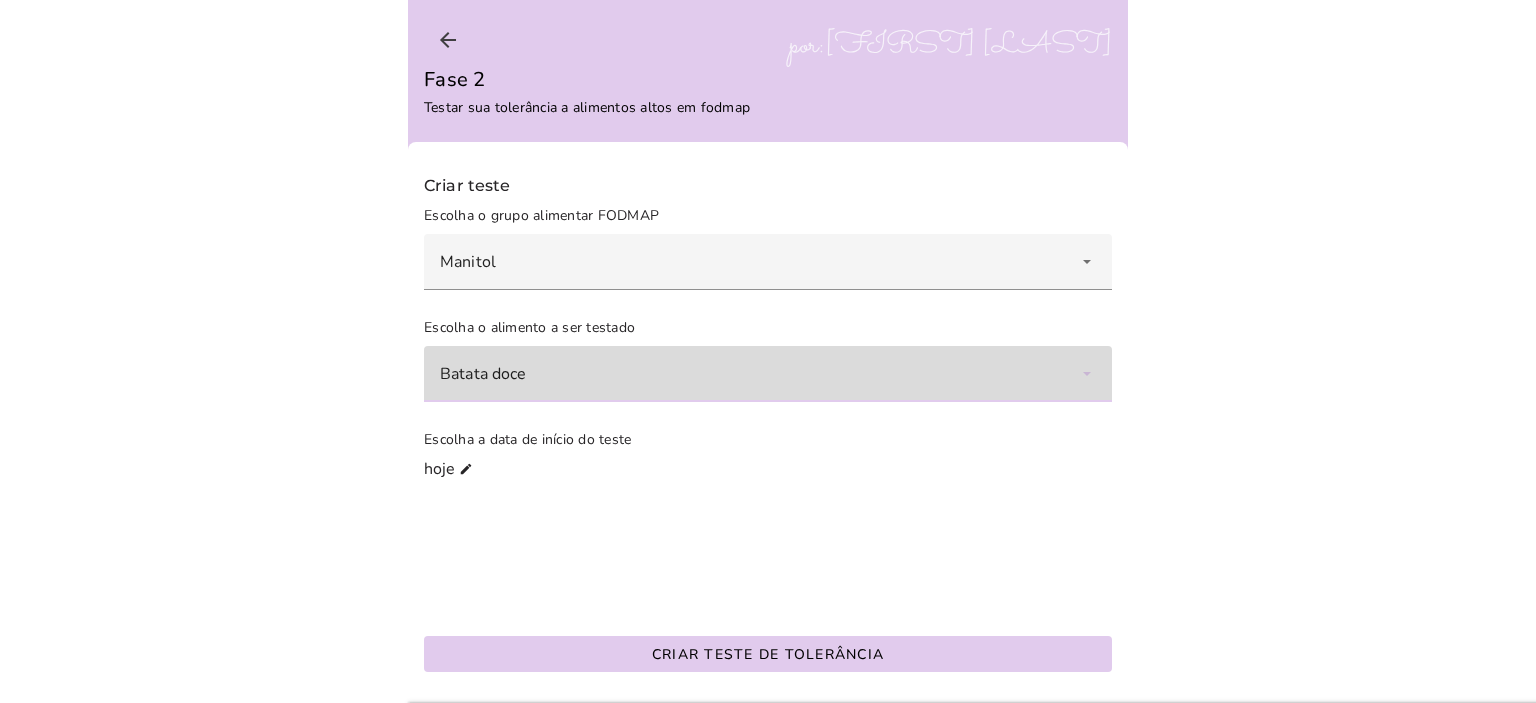 click on "Batata doce" at bounding box center (768, 374) 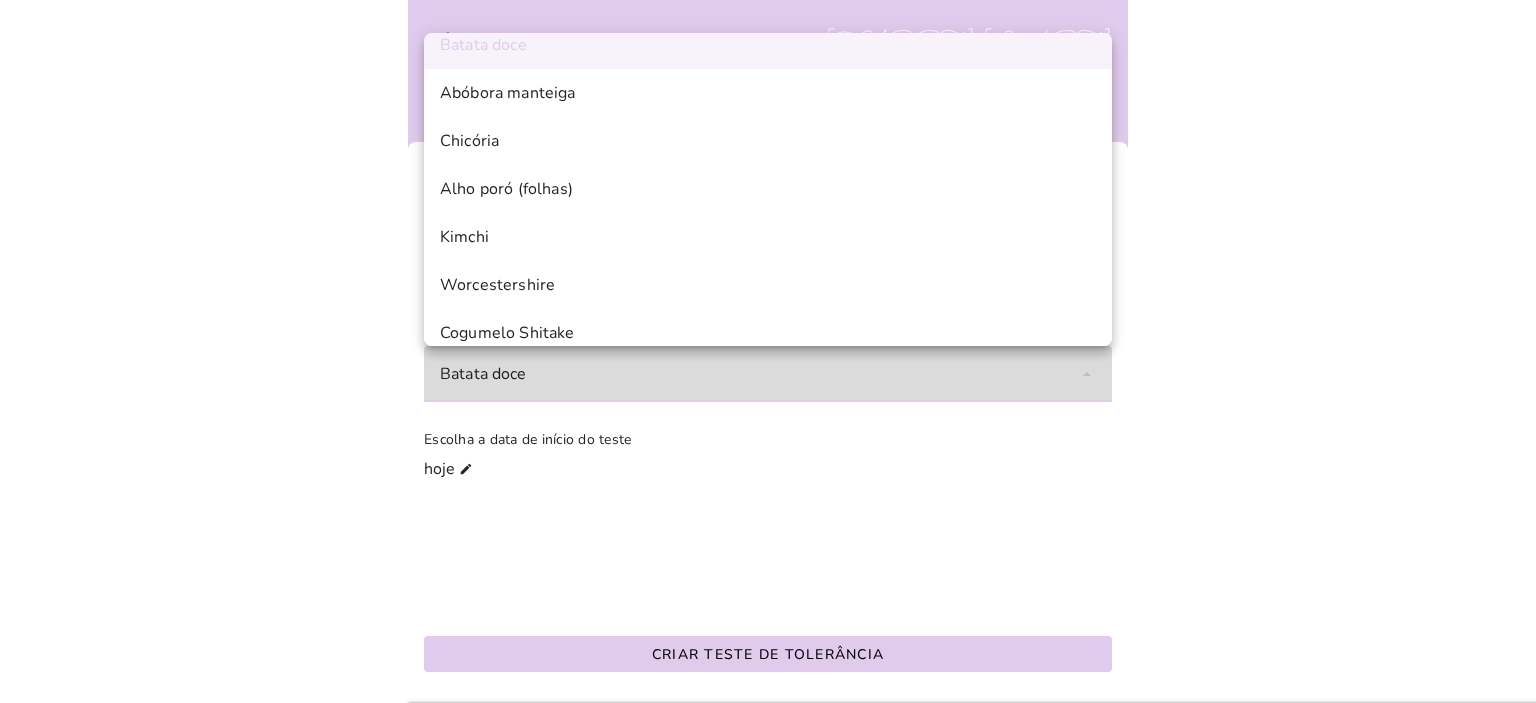 scroll, scrollTop: 503, scrollLeft: 0, axis: vertical 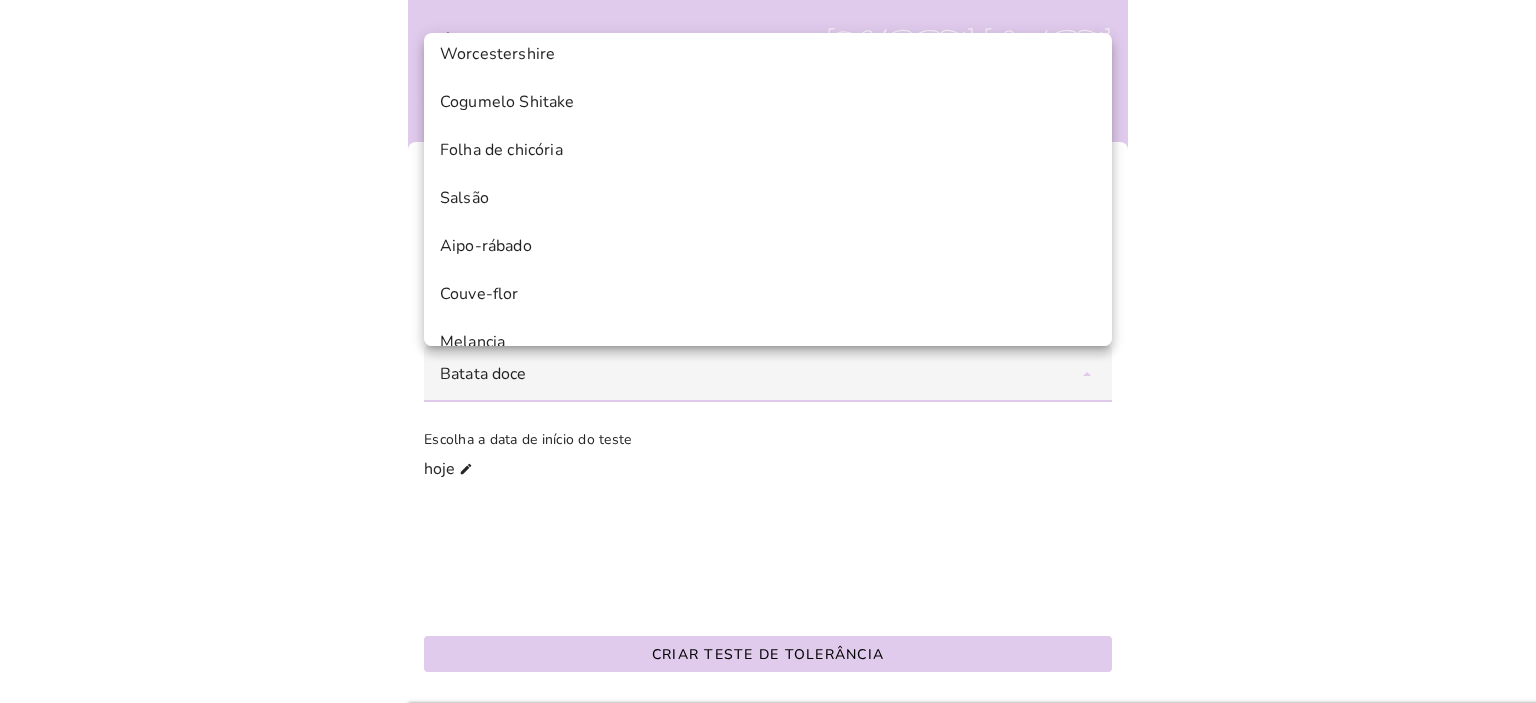 click at bounding box center [768, 351] 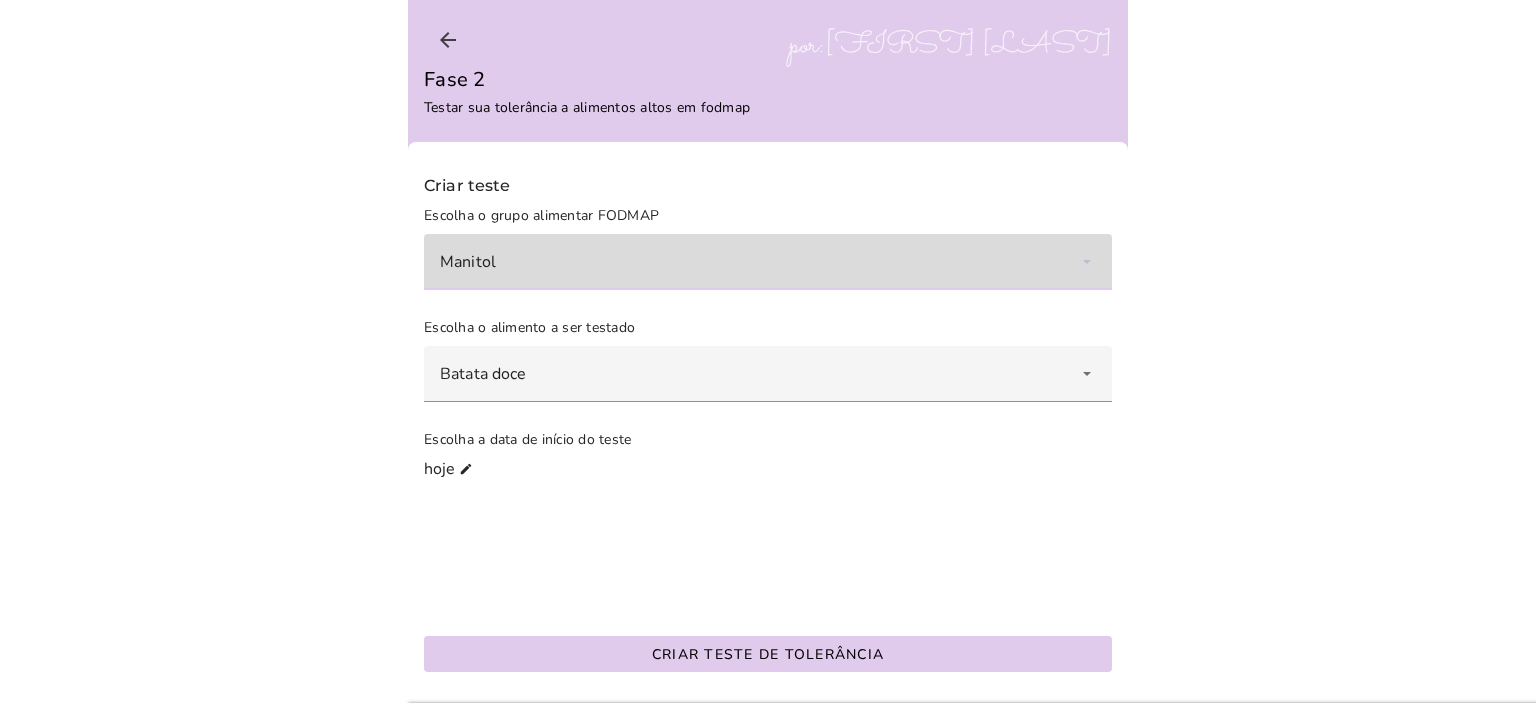 click on "Manitol" at bounding box center [768, 262] 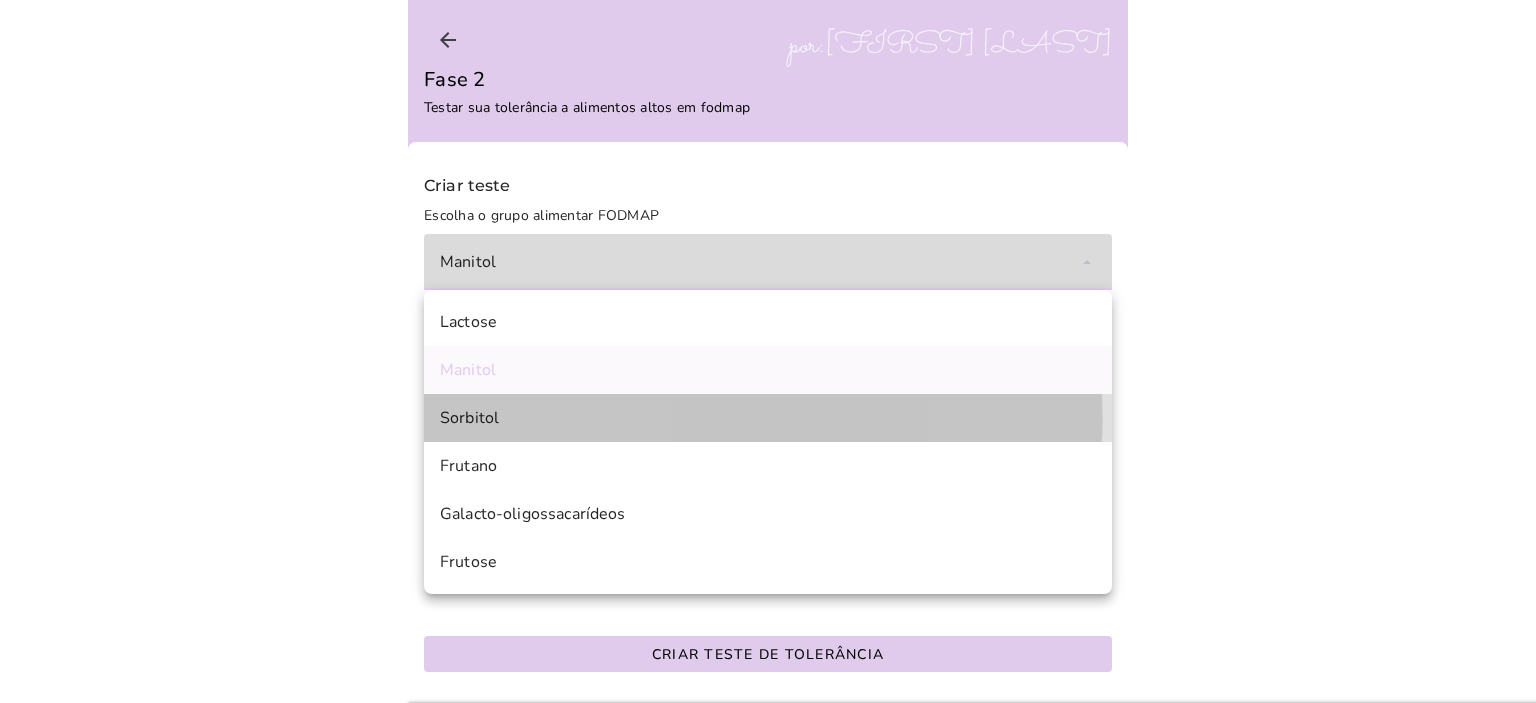 click on "Sorbitol" at bounding box center (768, 418) 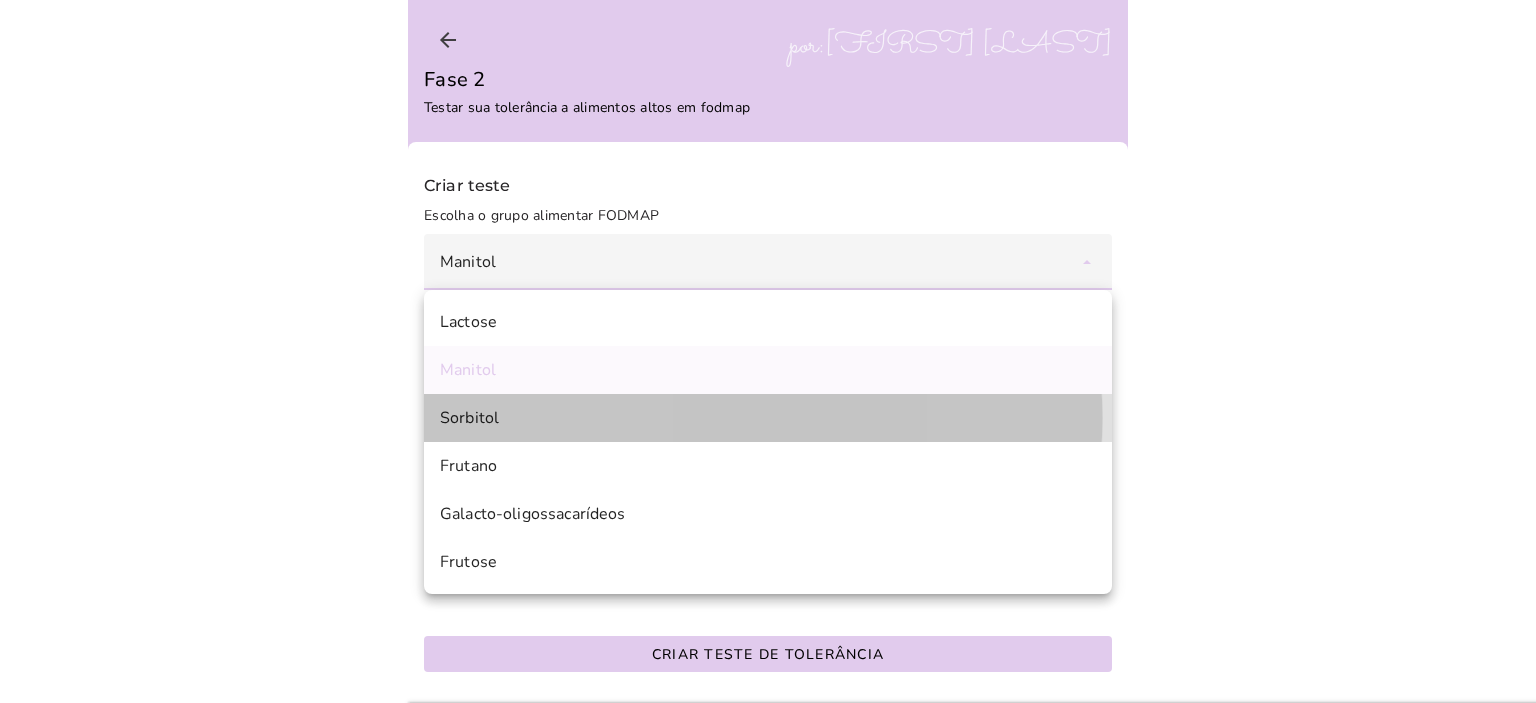 type on "PolyolsSorbitol" 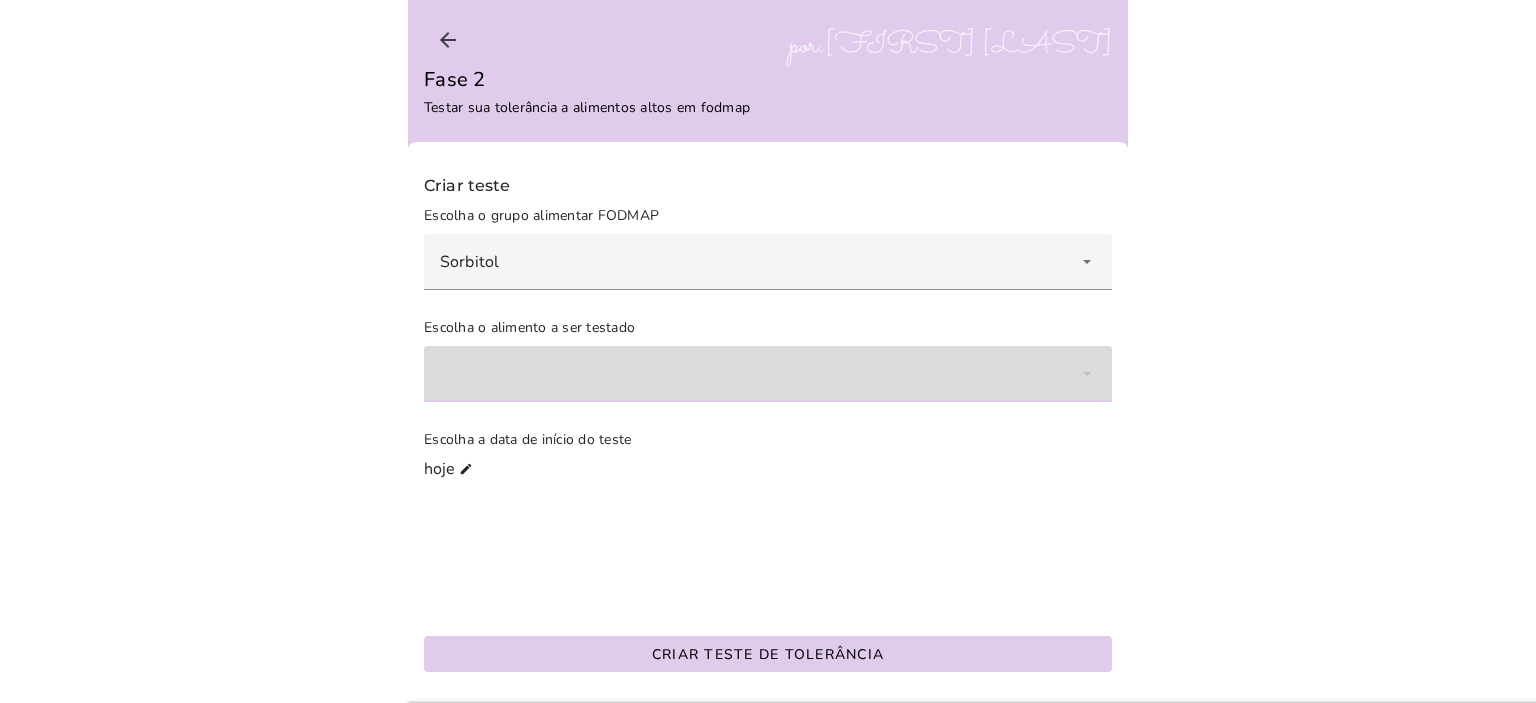 click at bounding box center (768, 374) 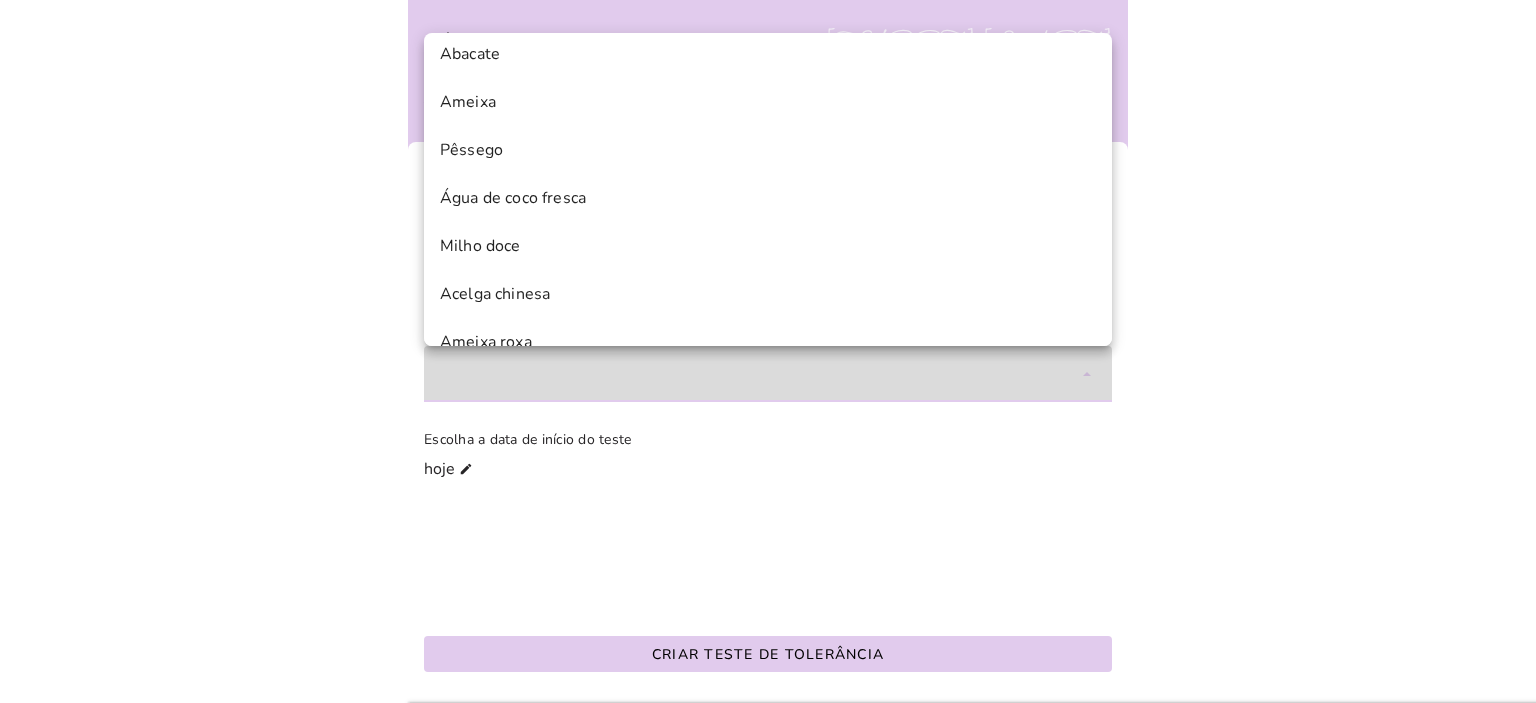 scroll, scrollTop: 0, scrollLeft: 0, axis: both 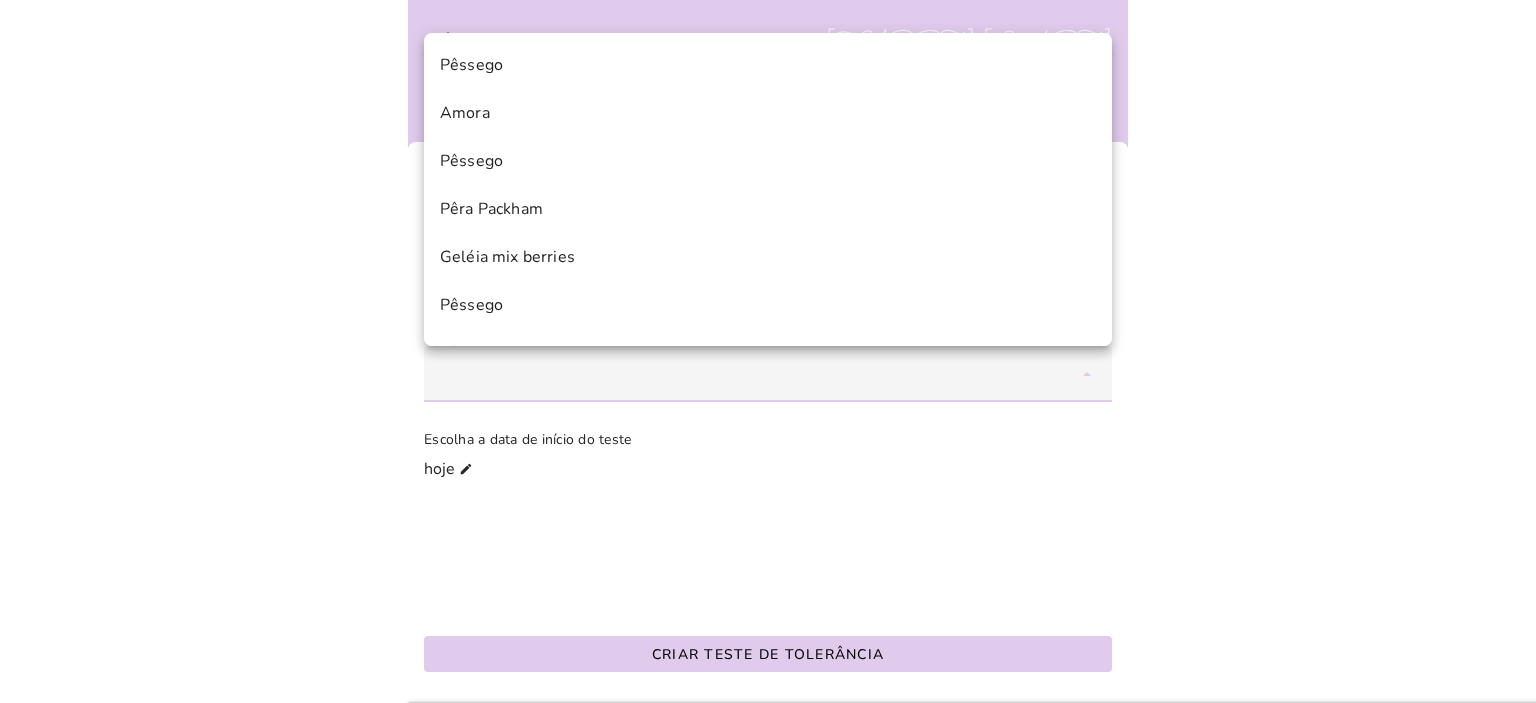 click at bounding box center [768, 351] 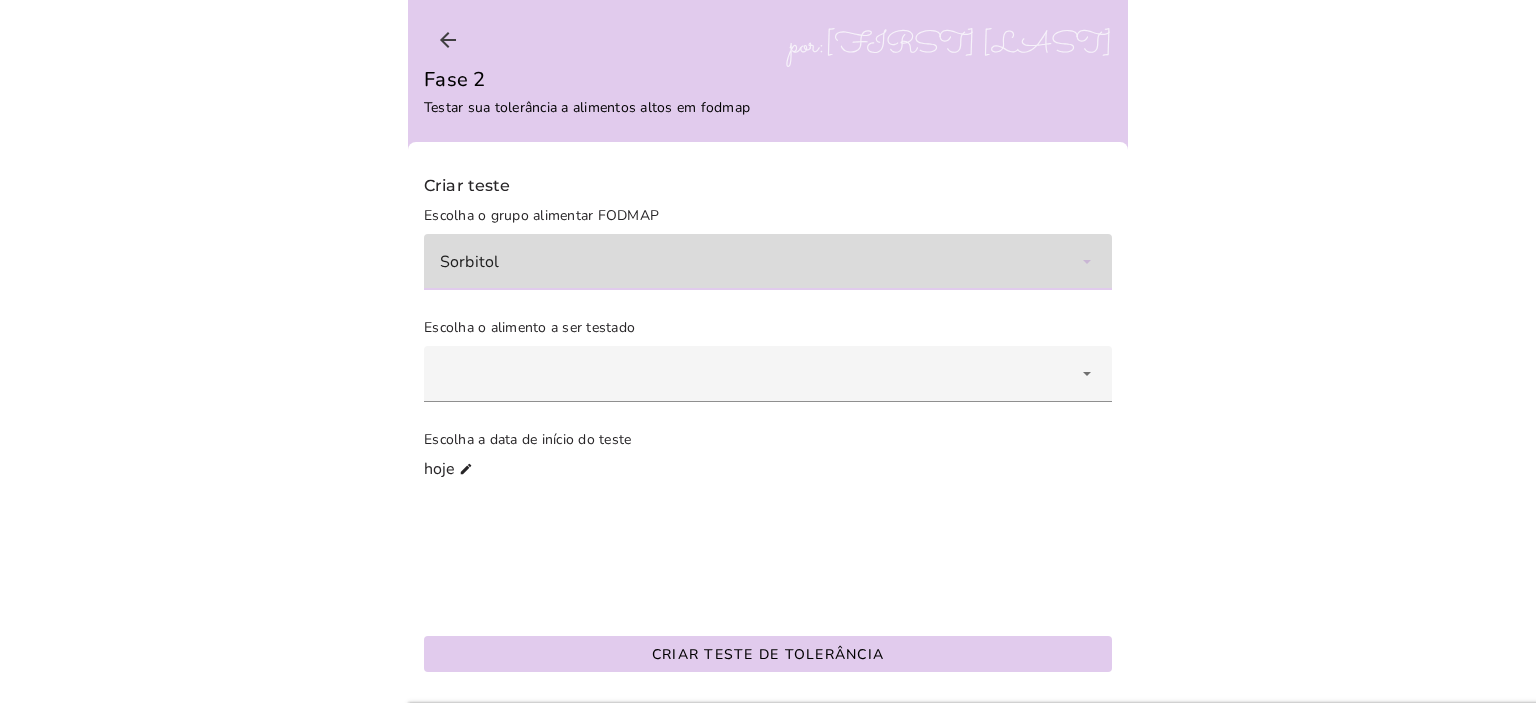 click on "Sorbitol" at bounding box center (768, 262) 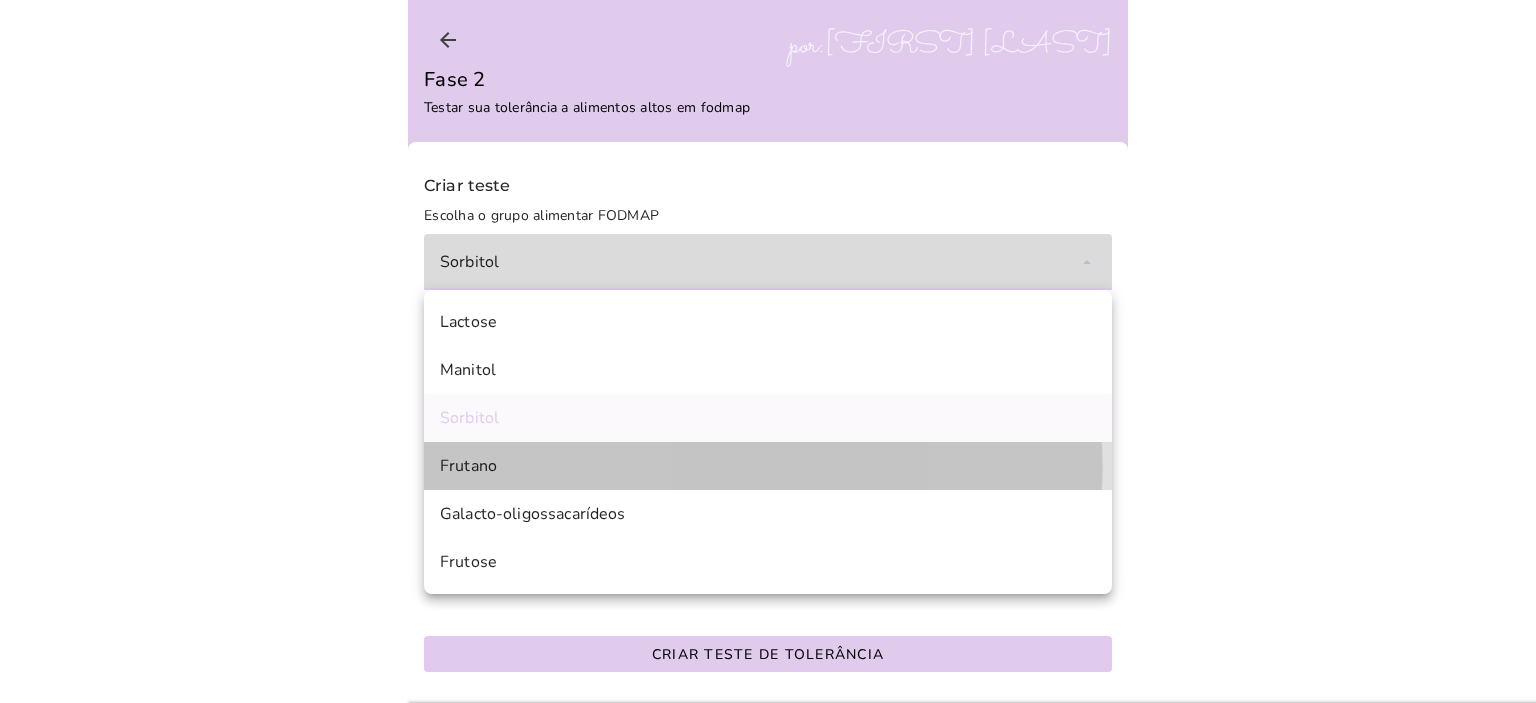 click on "Frutano" at bounding box center (768, 466) 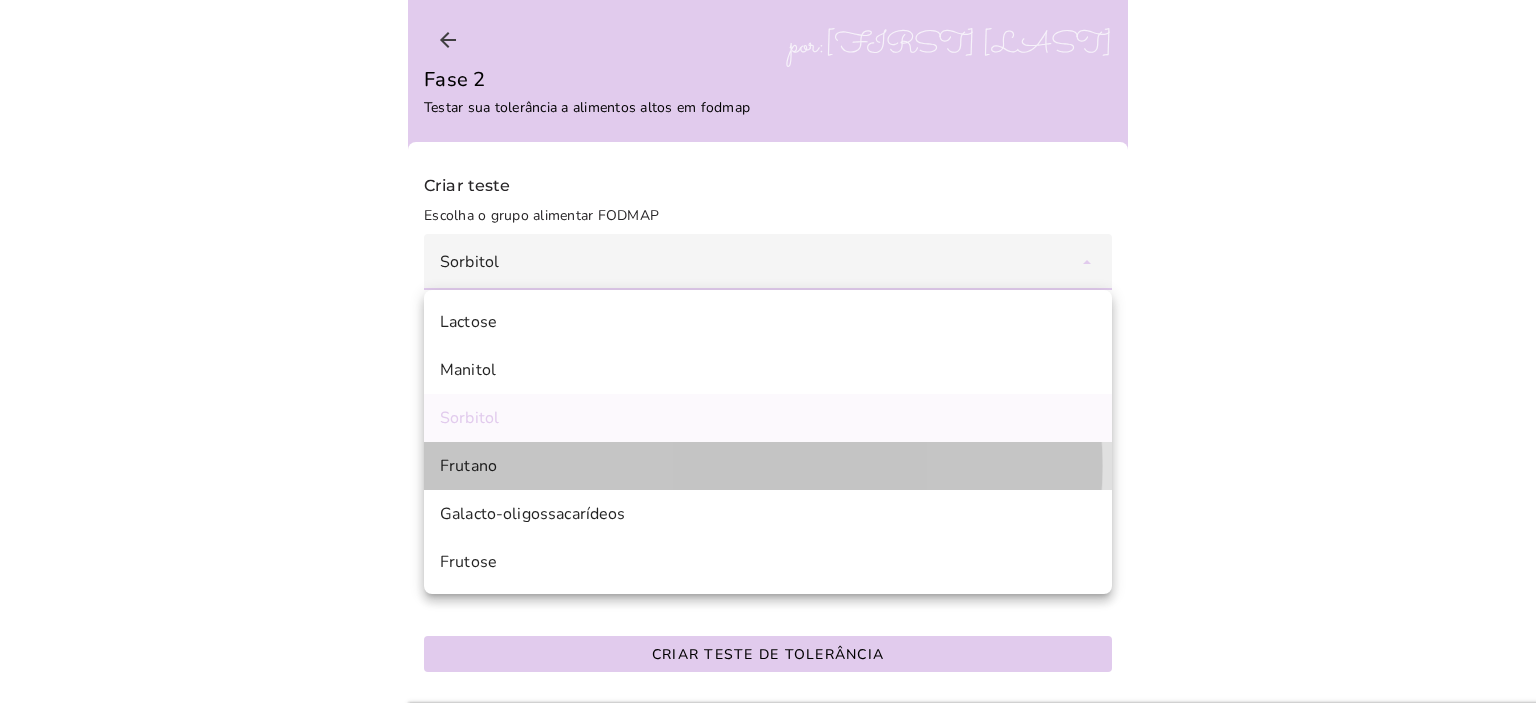 type on "OligossacarídeosFrutano" 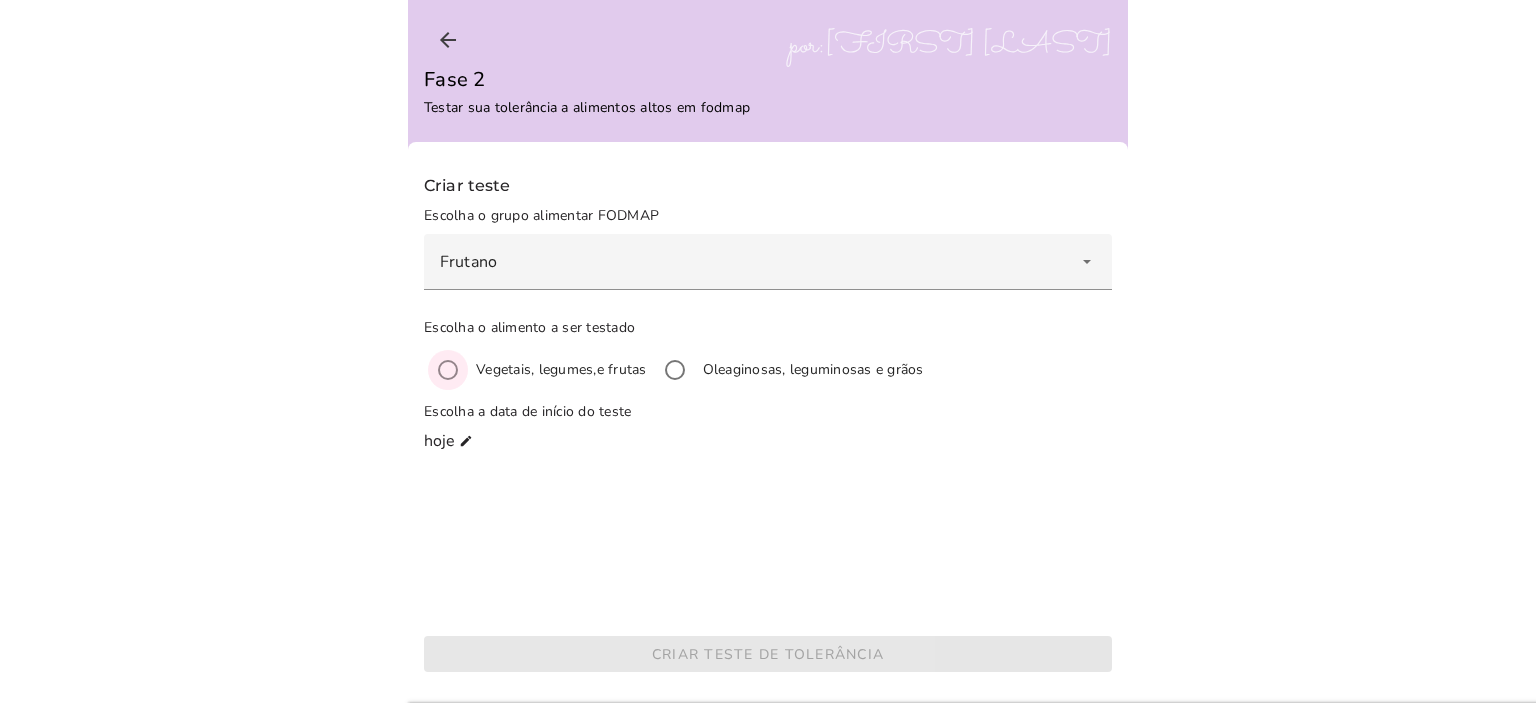 click on "Escolha o alimento a ser testado" at bounding box center (448, 370) 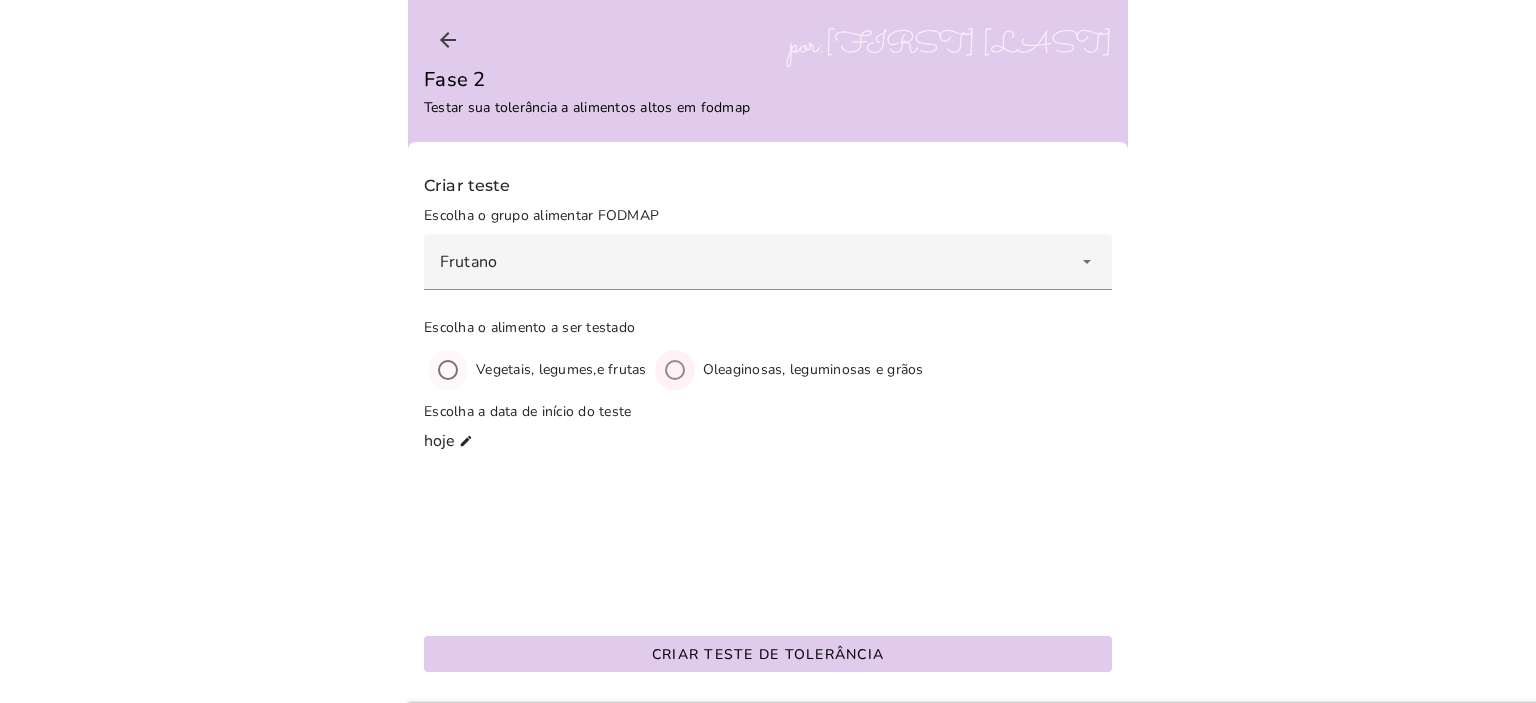click on "Escolha o alimento a ser testado" at bounding box center [675, 370] 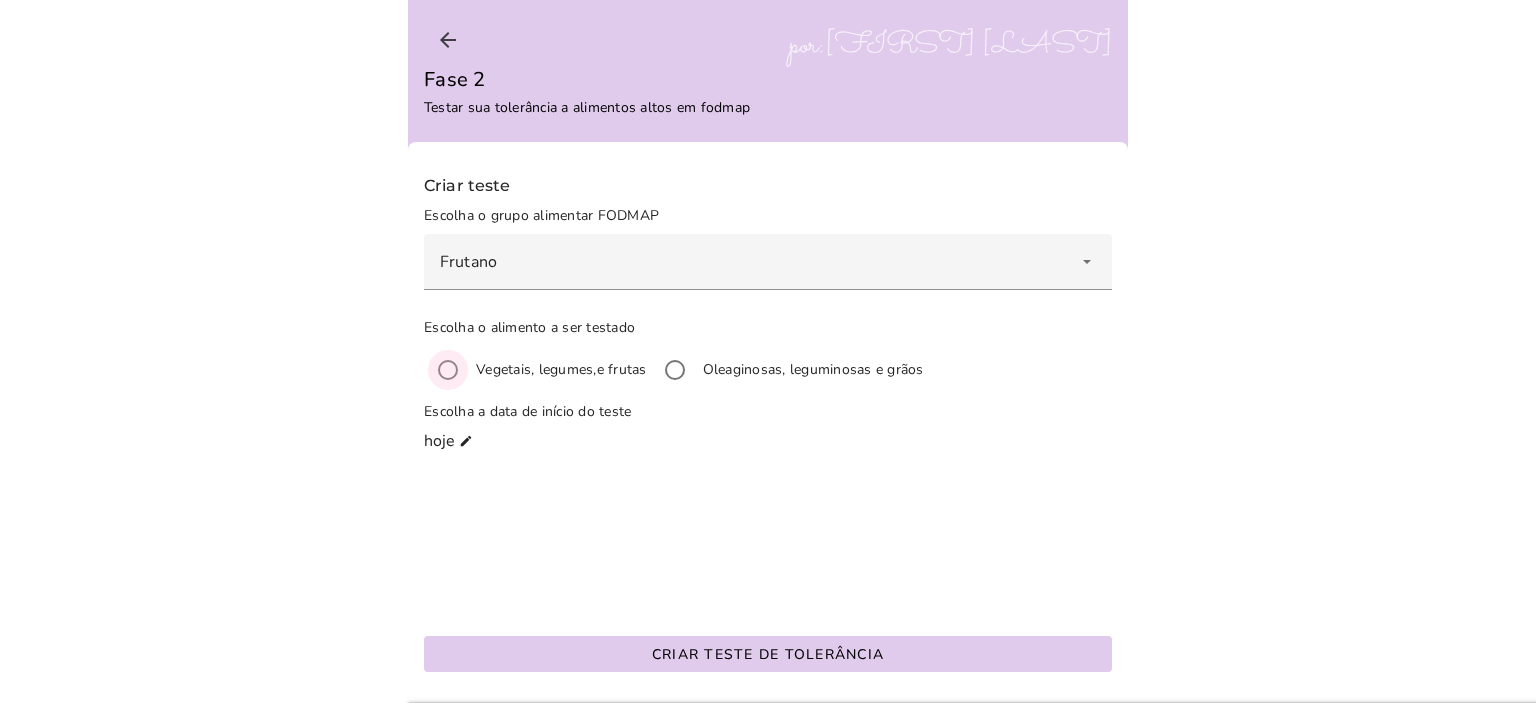 click on "Escolha o alimento a ser testado" at bounding box center (448, 370) 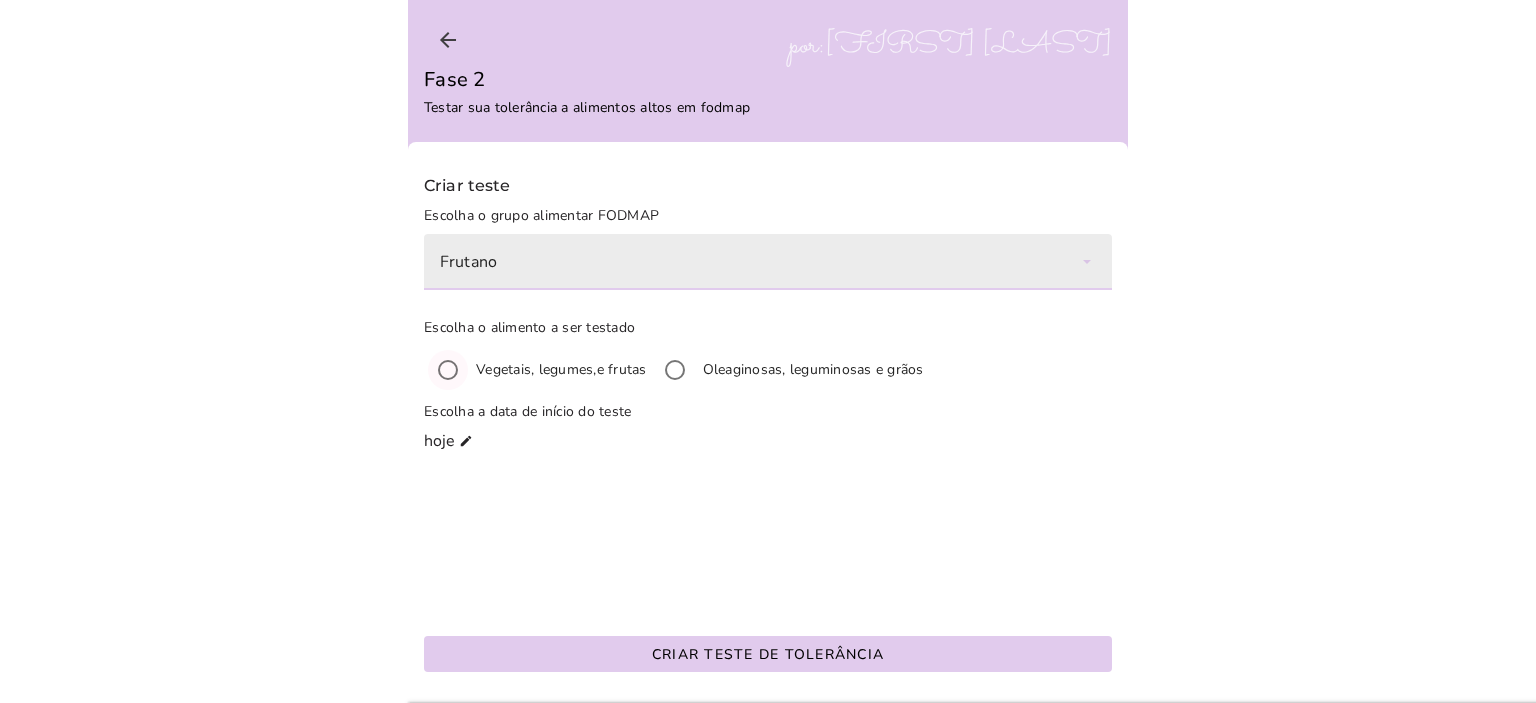 click on "Frutano" at bounding box center [768, 262] 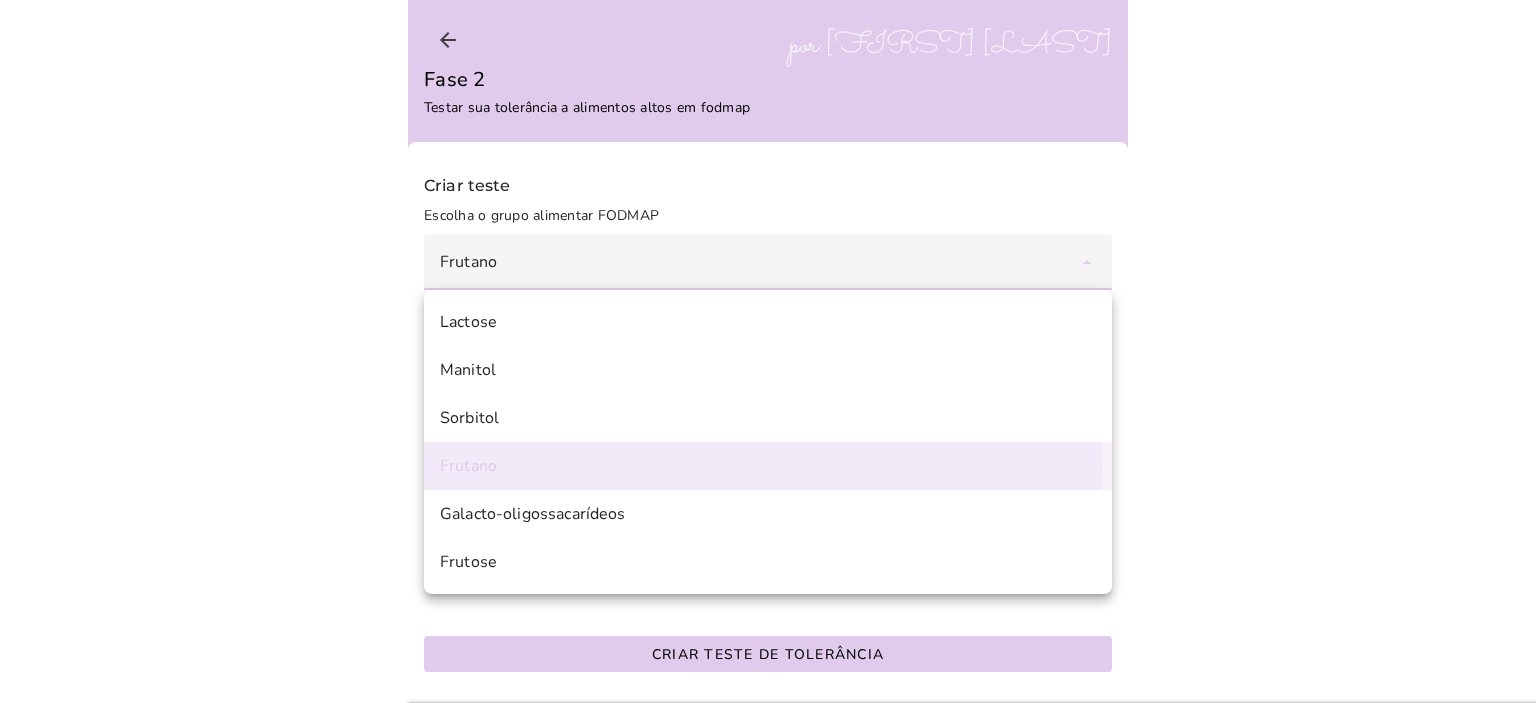 click on "Frutano" at bounding box center (768, 466) 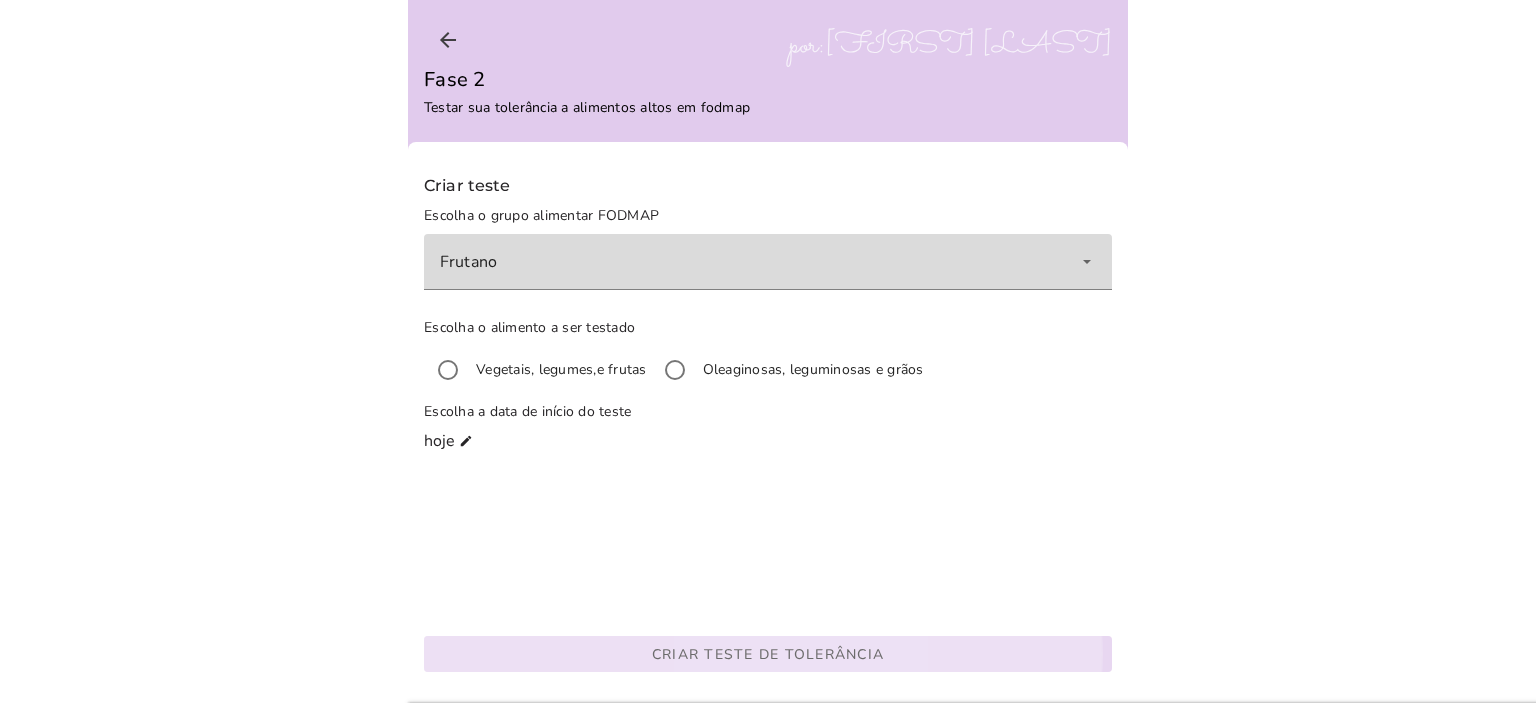 click on "Criar teste de tolerância" at bounding box center [0, 0] 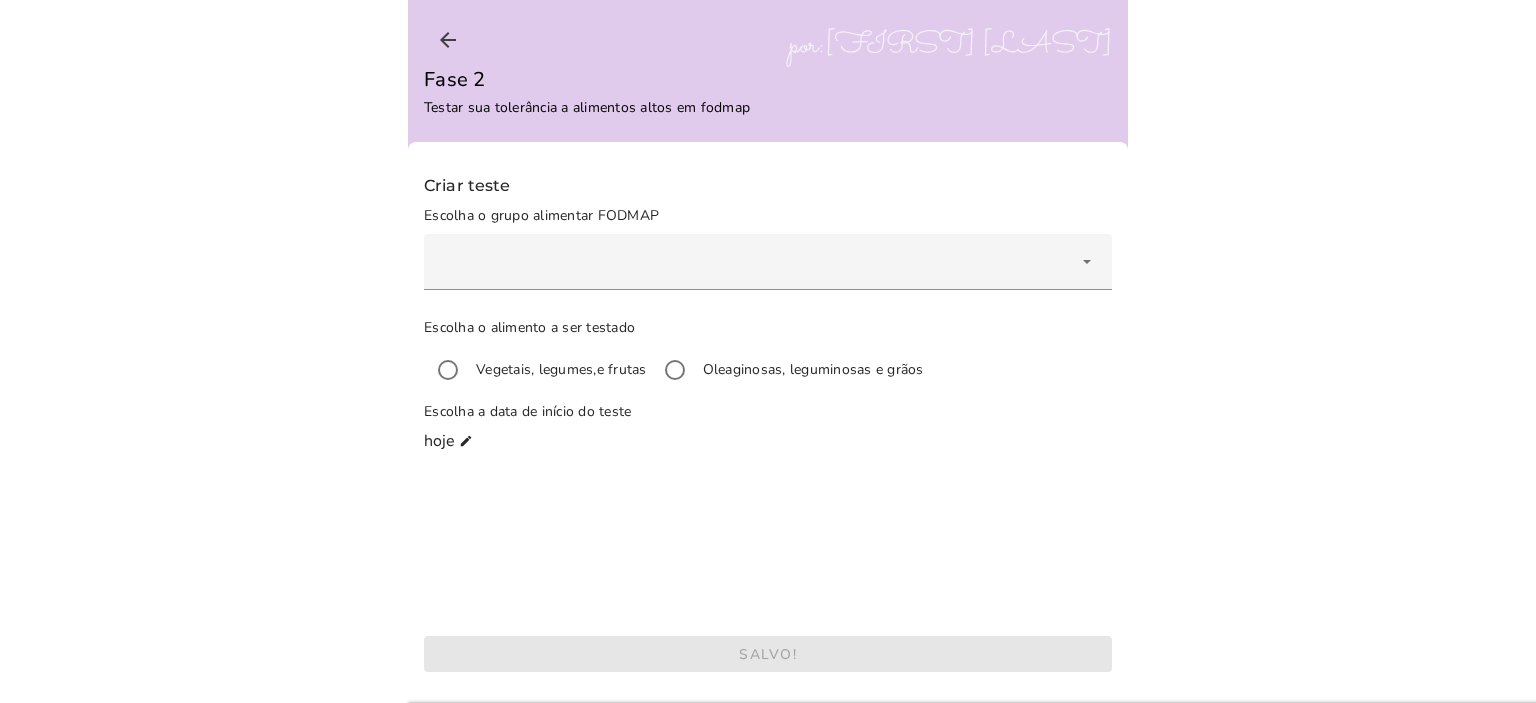 scroll, scrollTop: 0, scrollLeft: 0, axis: both 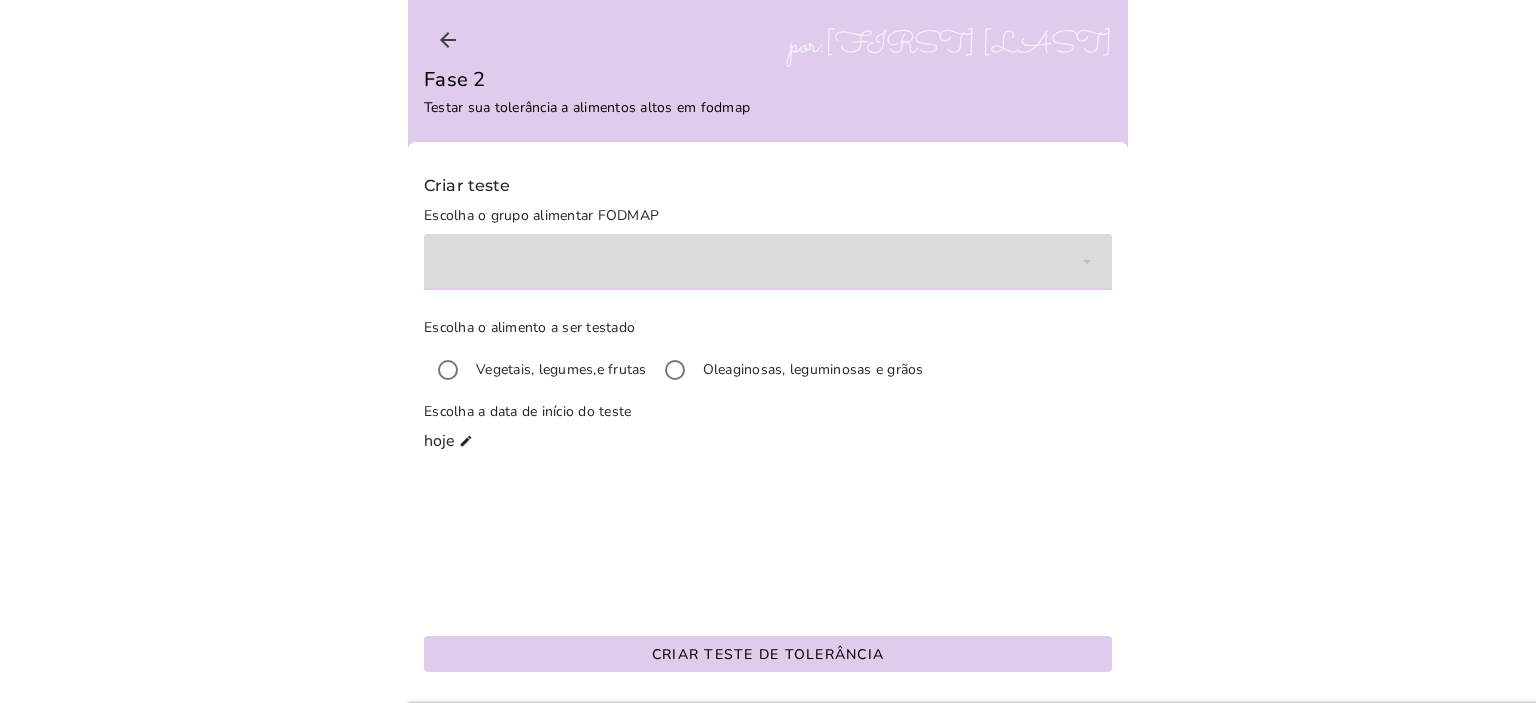 click at bounding box center (768, 262) 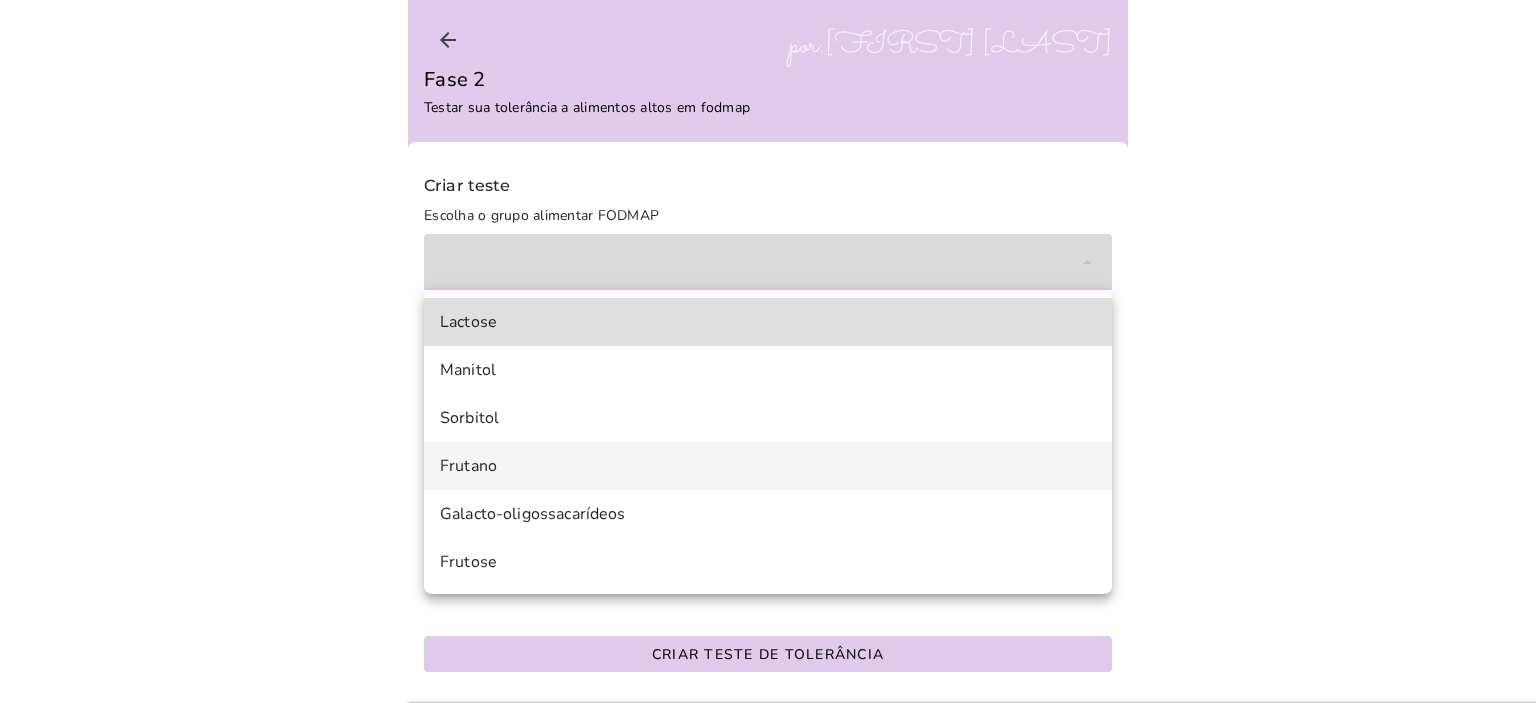 click on "Frutano" at bounding box center (0, 0) 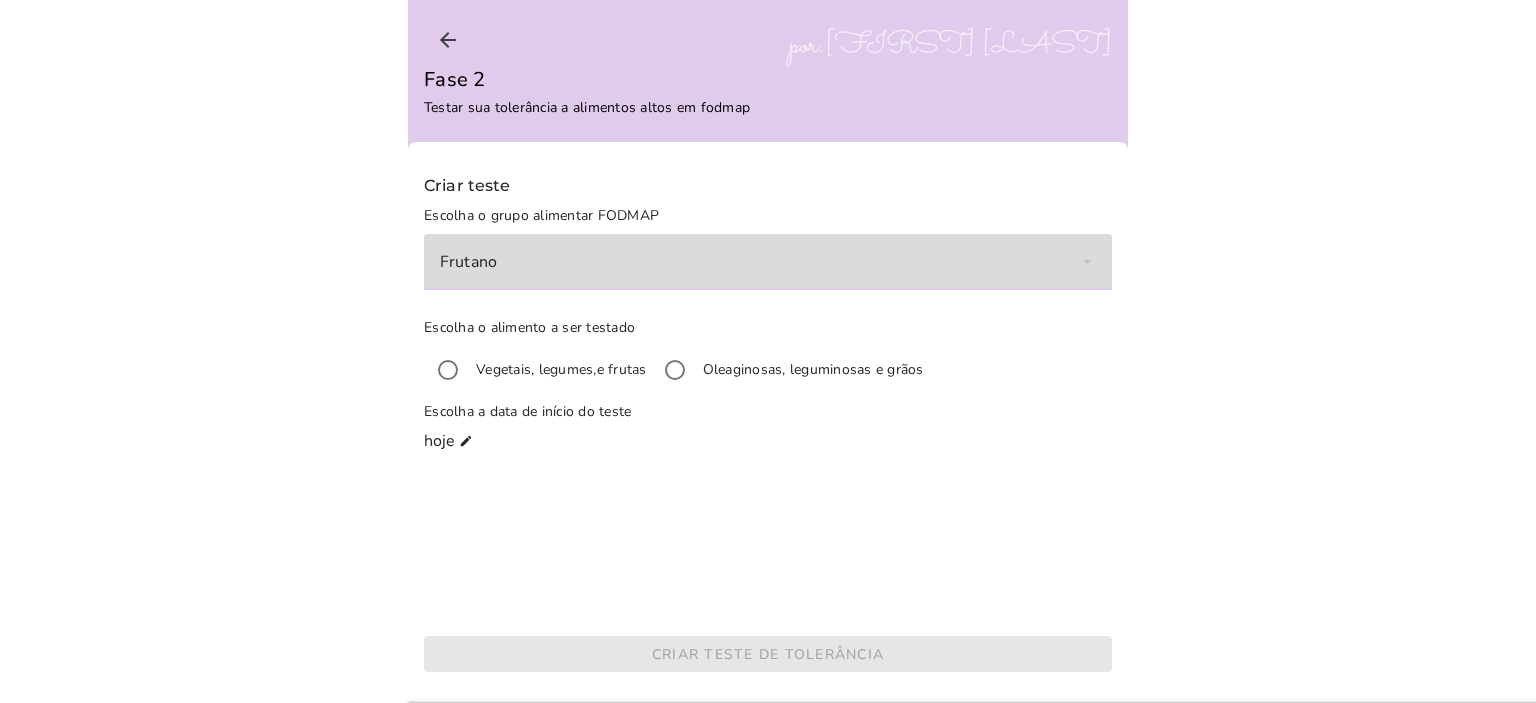 click on "Escolha a data de início do teste" at bounding box center (768, 412) 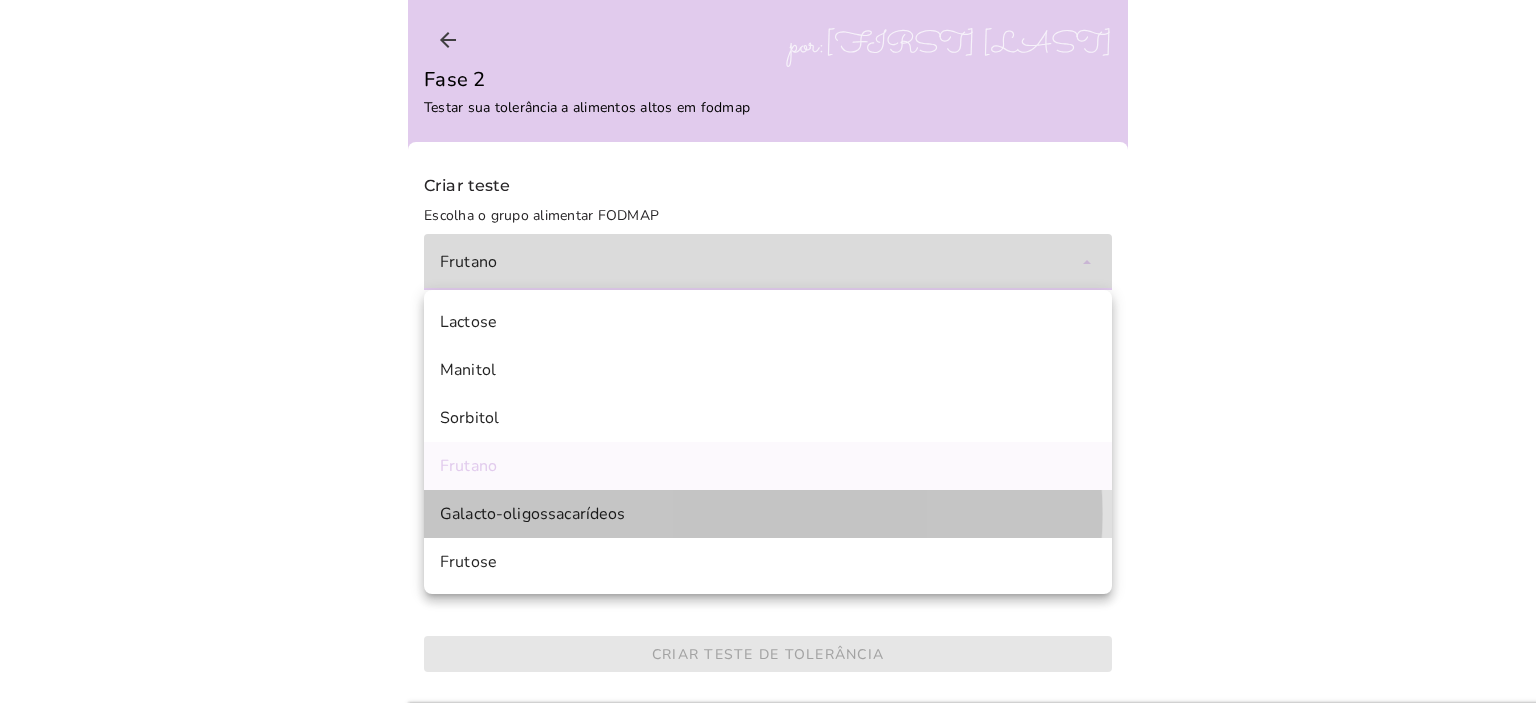 click on "Galacto-oligossacarídeos" at bounding box center (0, 0) 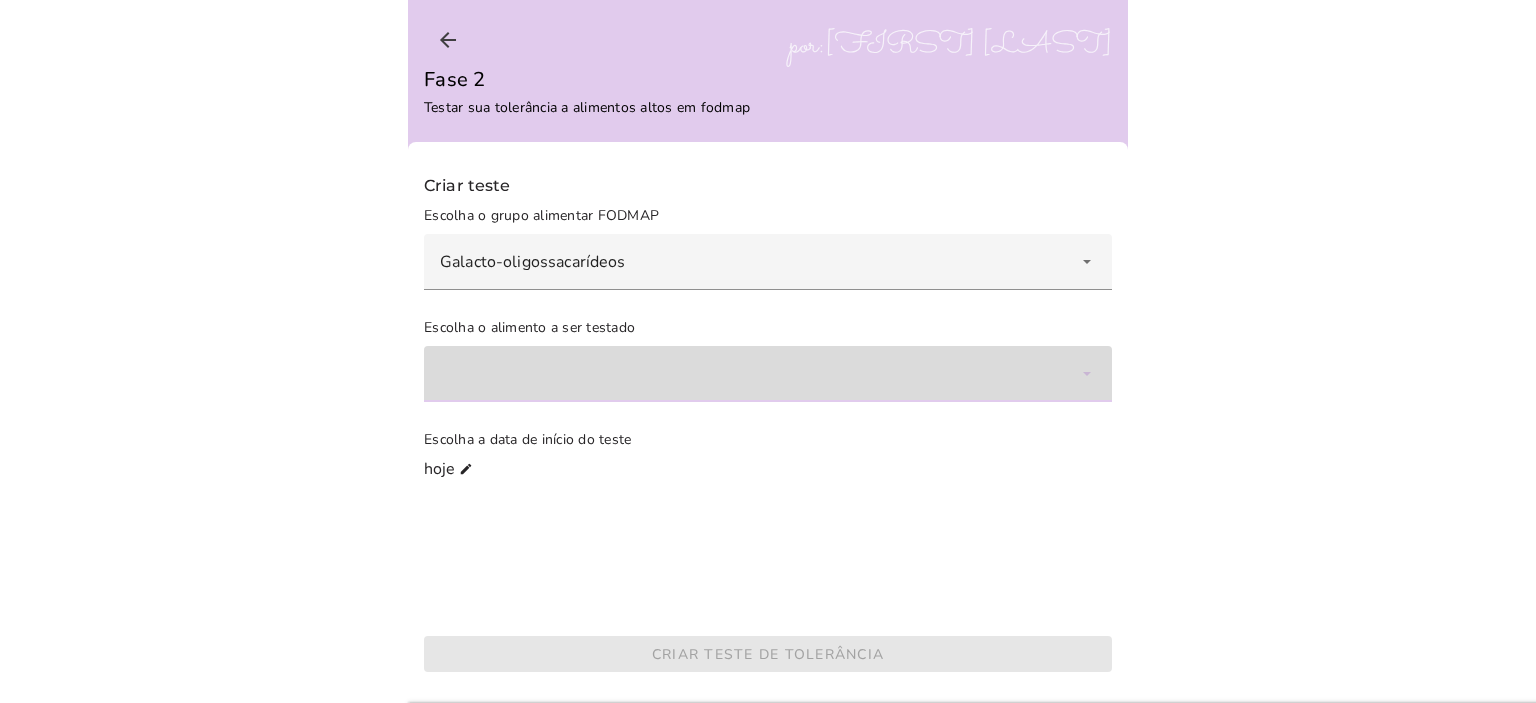 click at bounding box center (768, 374) 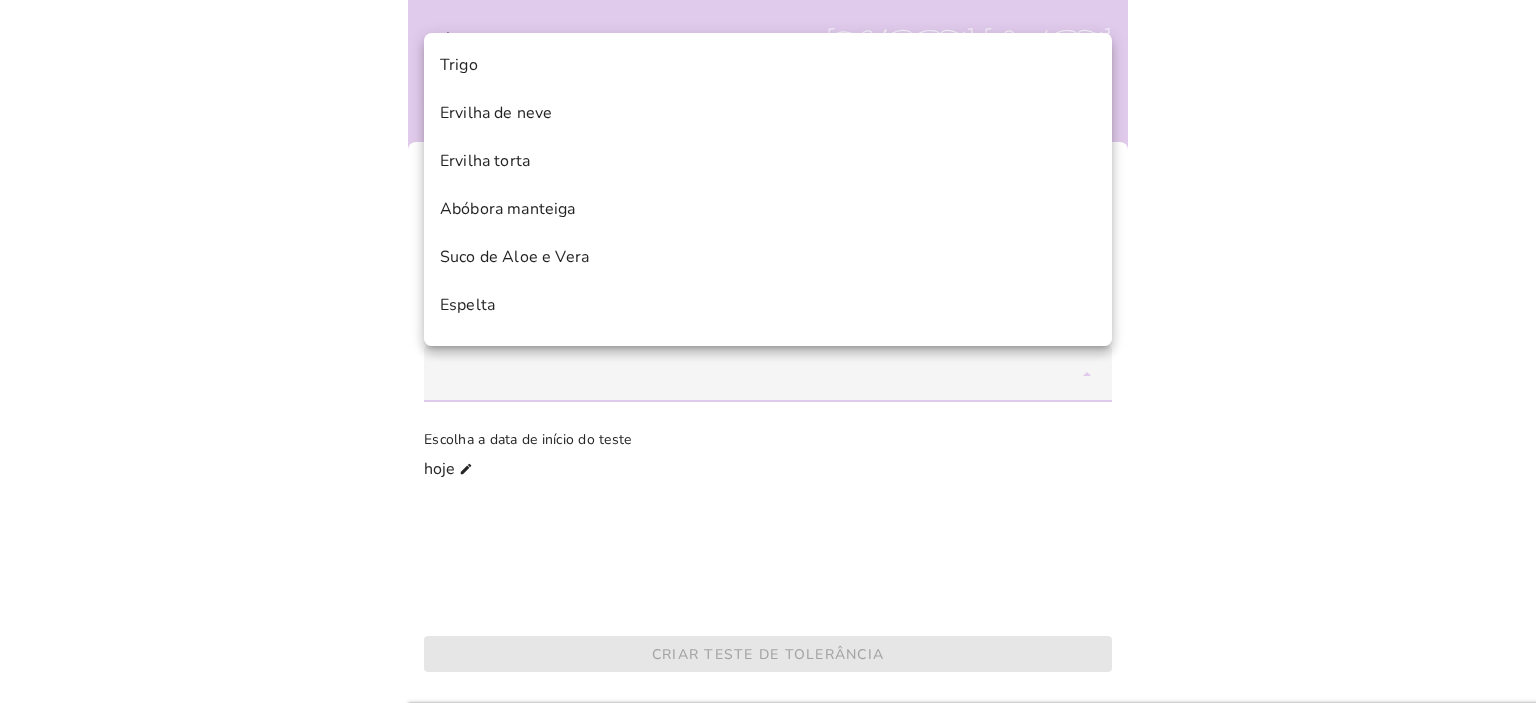 click at bounding box center [768, 351] 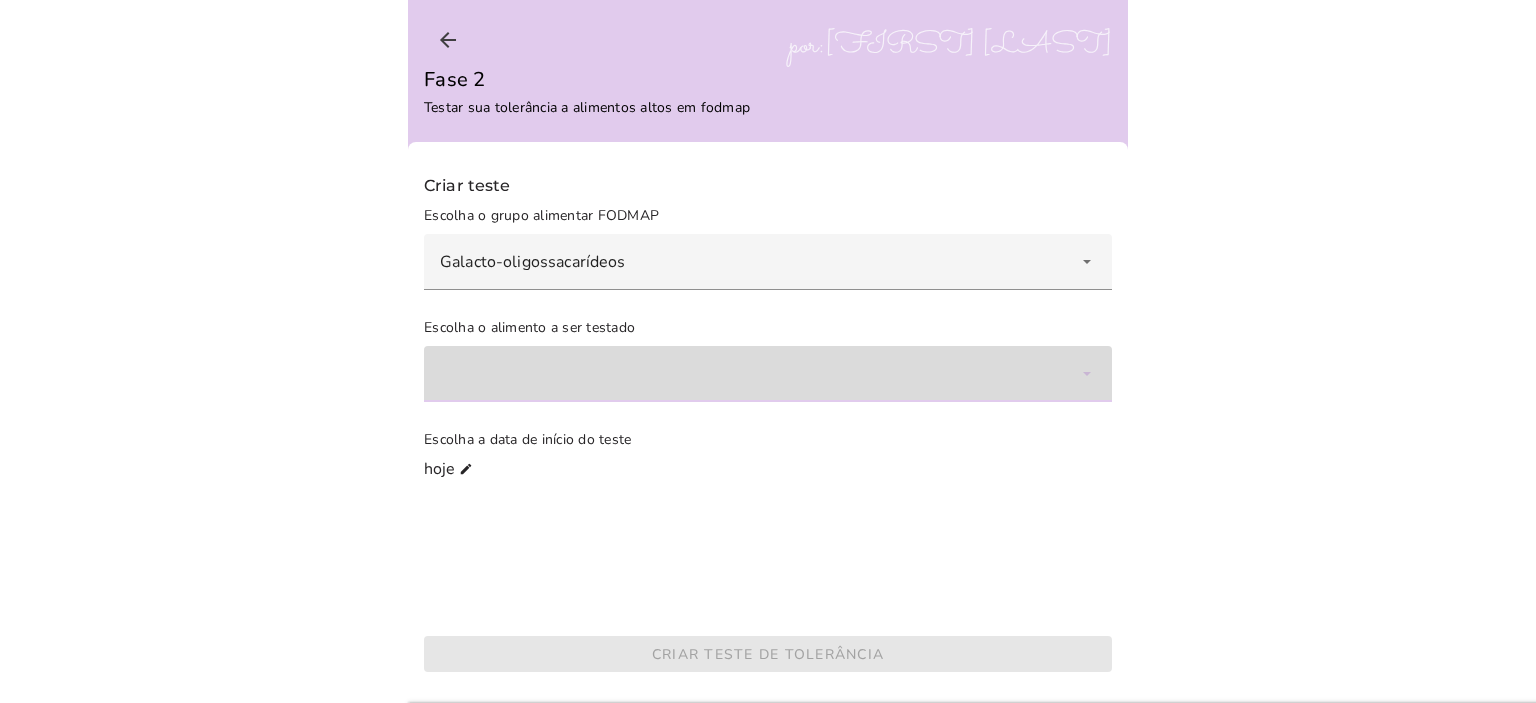 click at bounding box center [768, 374] 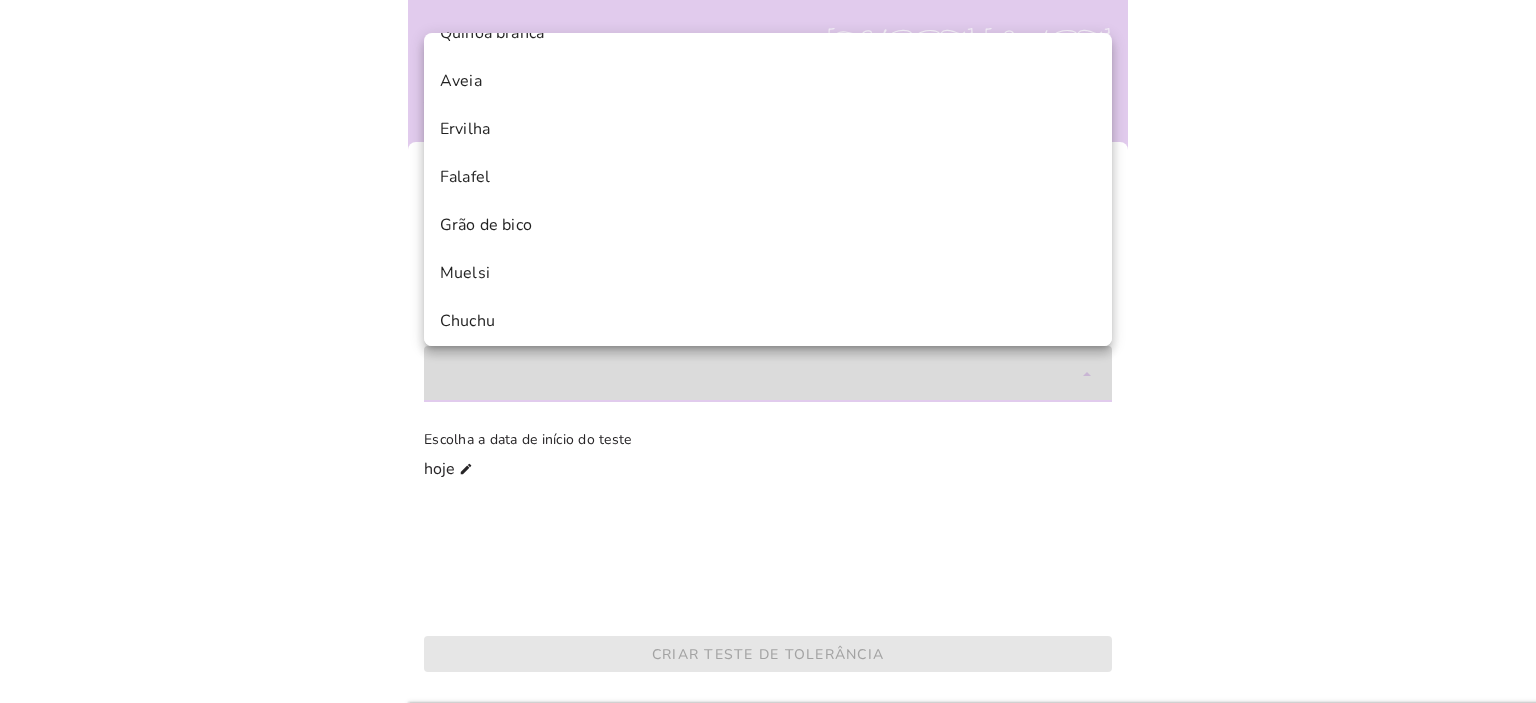 scroll, scrollTop: 3319, scrollLeft: 0, axis: vertical 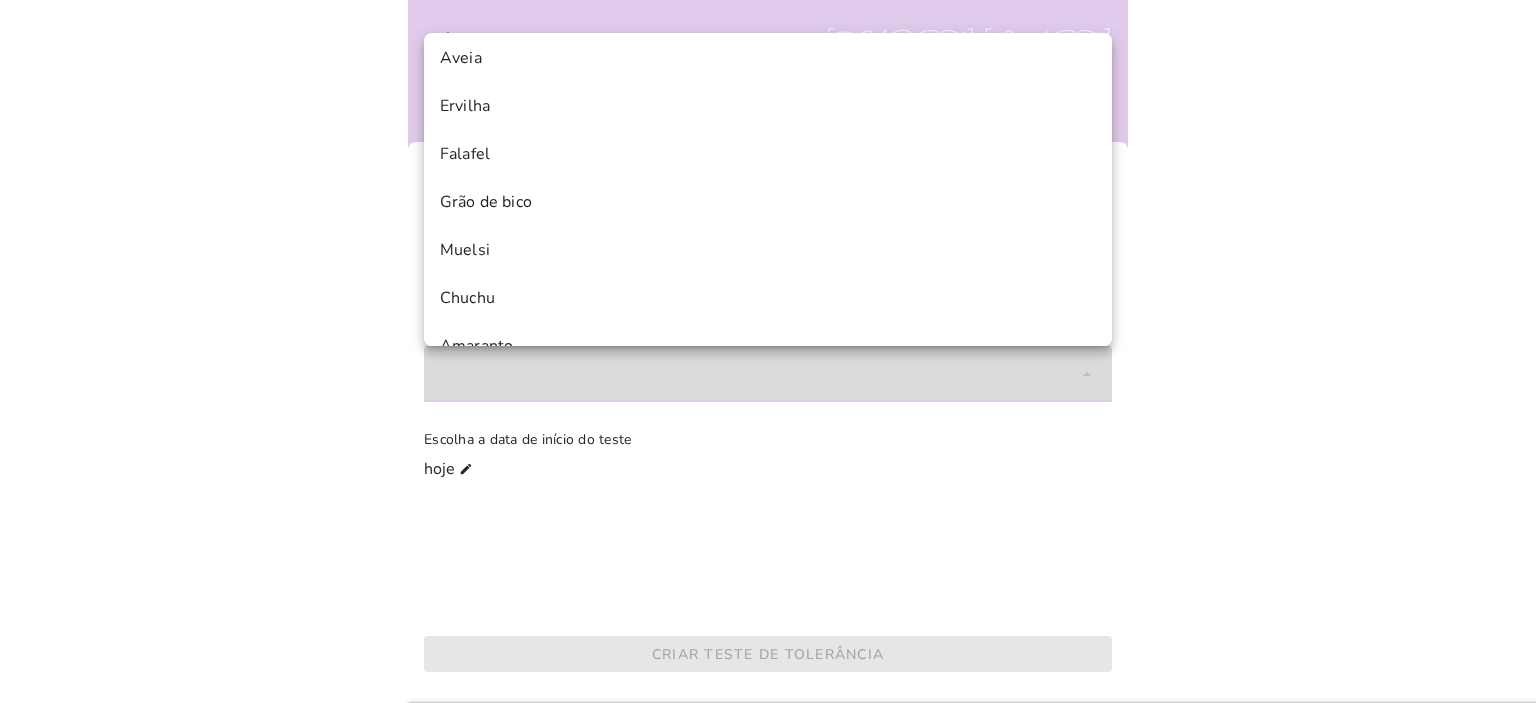 click on "Criar teste
Escolha o grupo alimentar FODMAP
Lactose
Manitol
Sorbitol
Frutano
Galacto-oligossacarídeos
Frutose
Escolha o alimento a ser testado
Trigo
Ervilha de neve
Ervilha torta
Abóbora manteiga
Suco de Aloe e Vera
Espelta
Tofu
Feijão branco
Cevada Trigo" at bounding box center [768, 423] 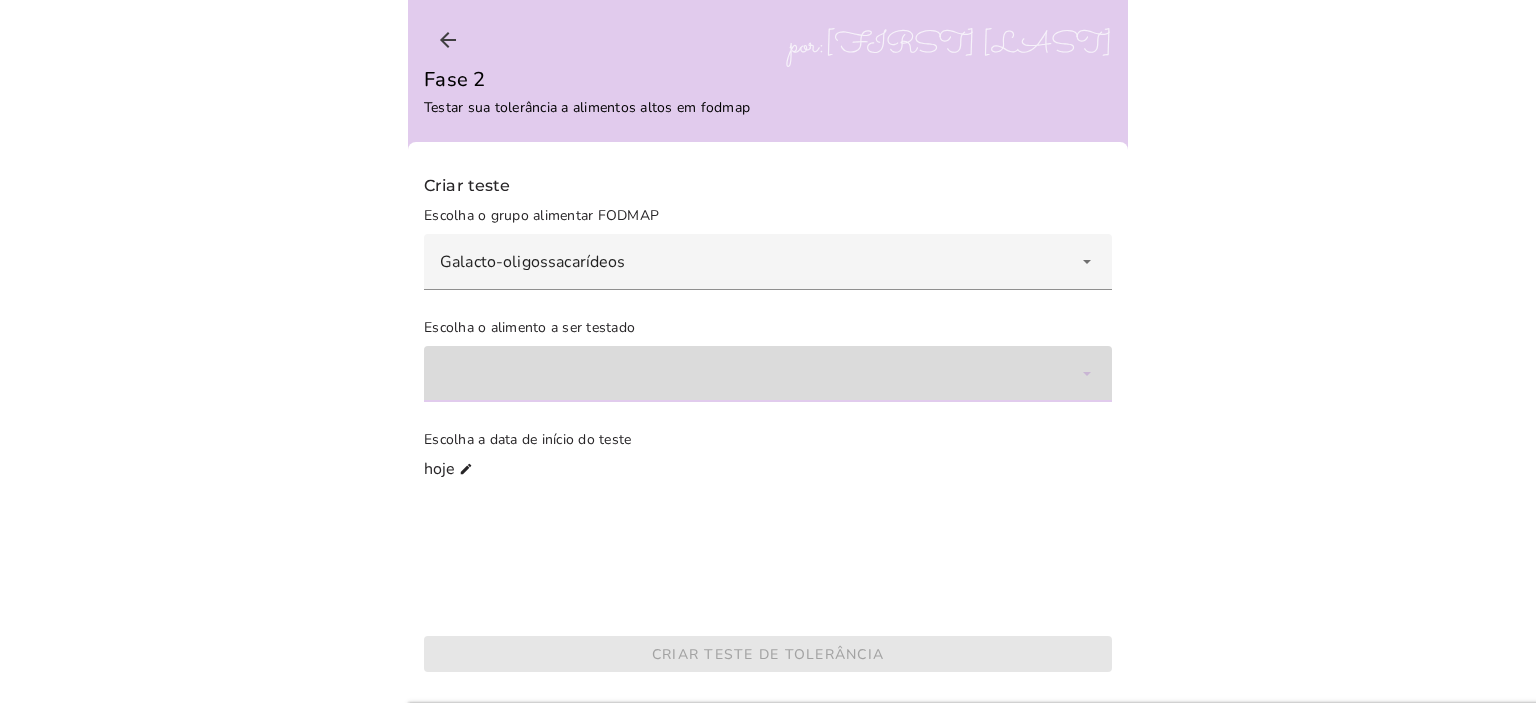 click at bounding box center (768, 374) 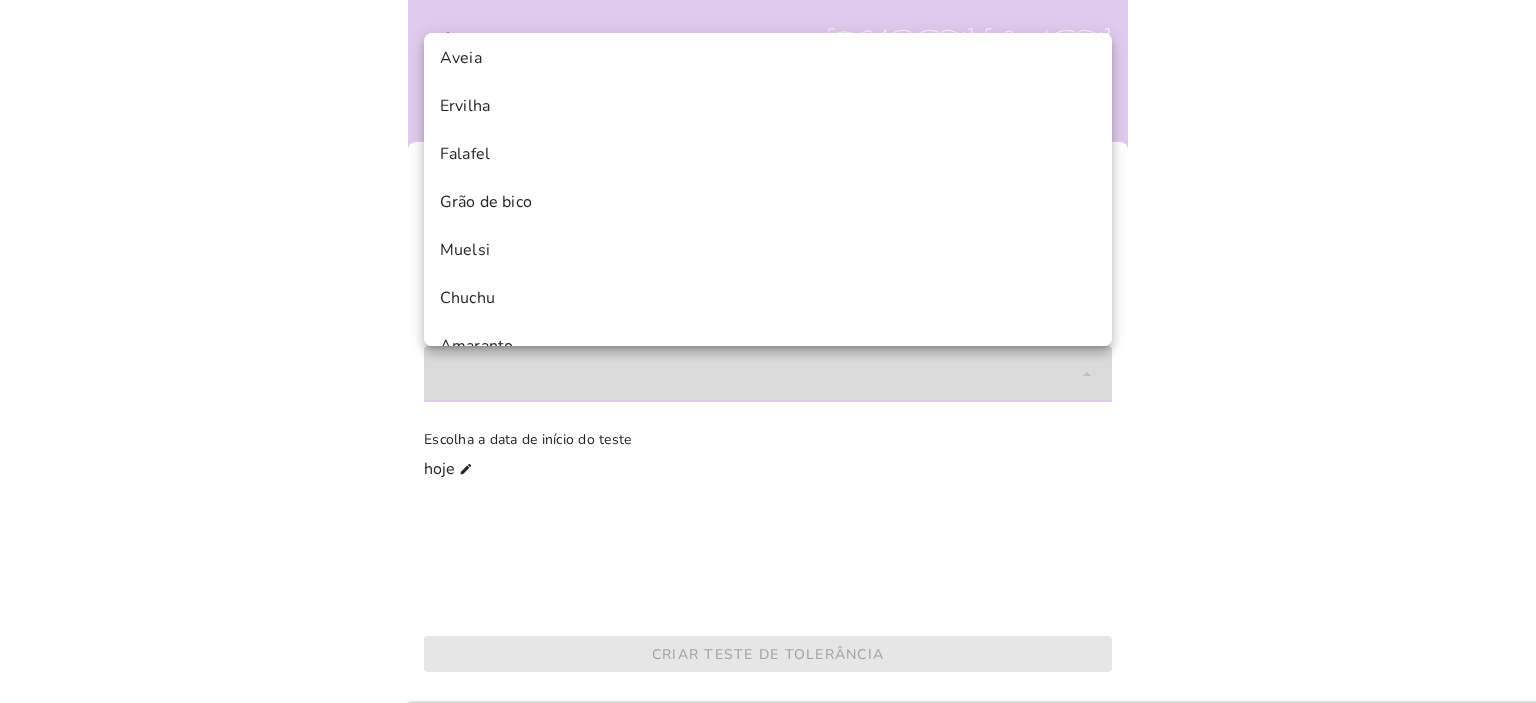 scroll, scrollTop: 0, scrollLeft: 0, axis: both 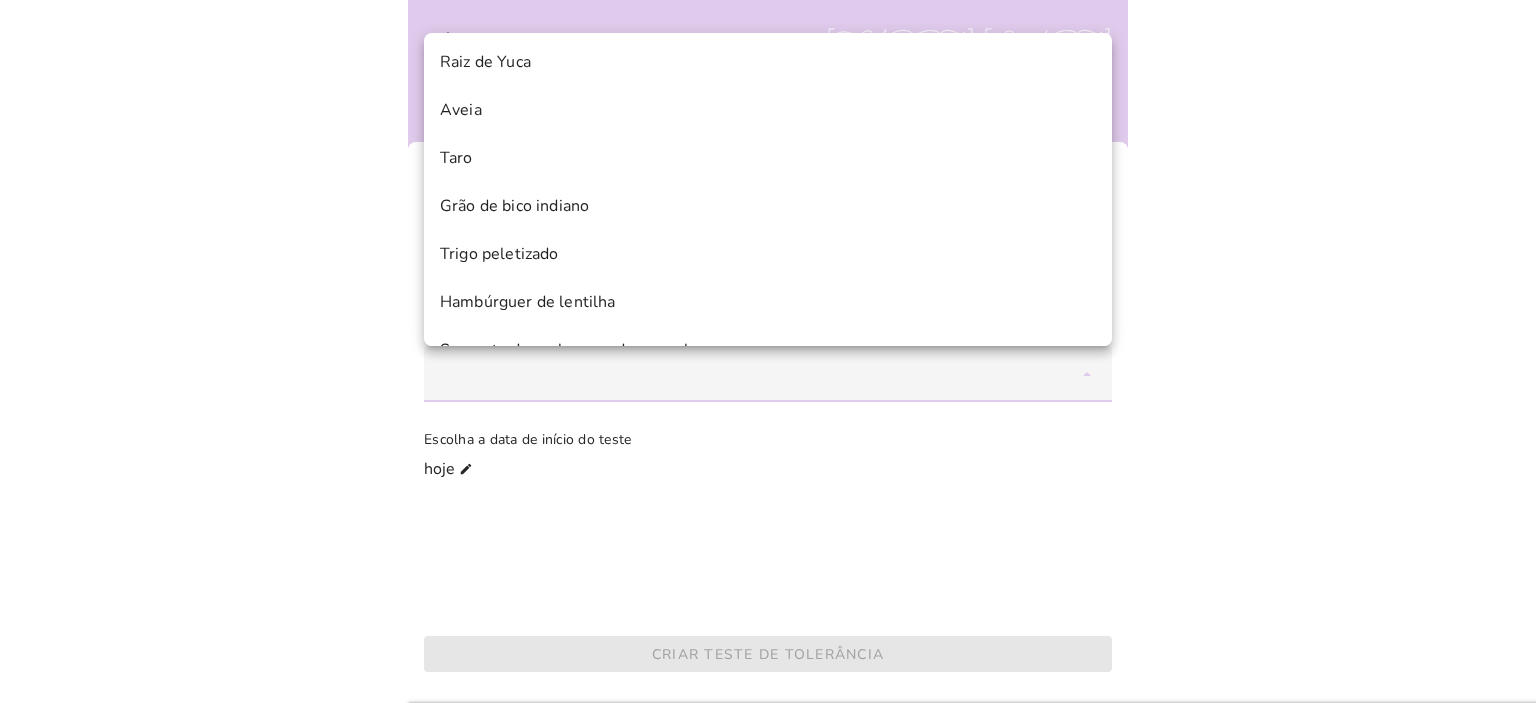 click at bounding box center (768, 351) 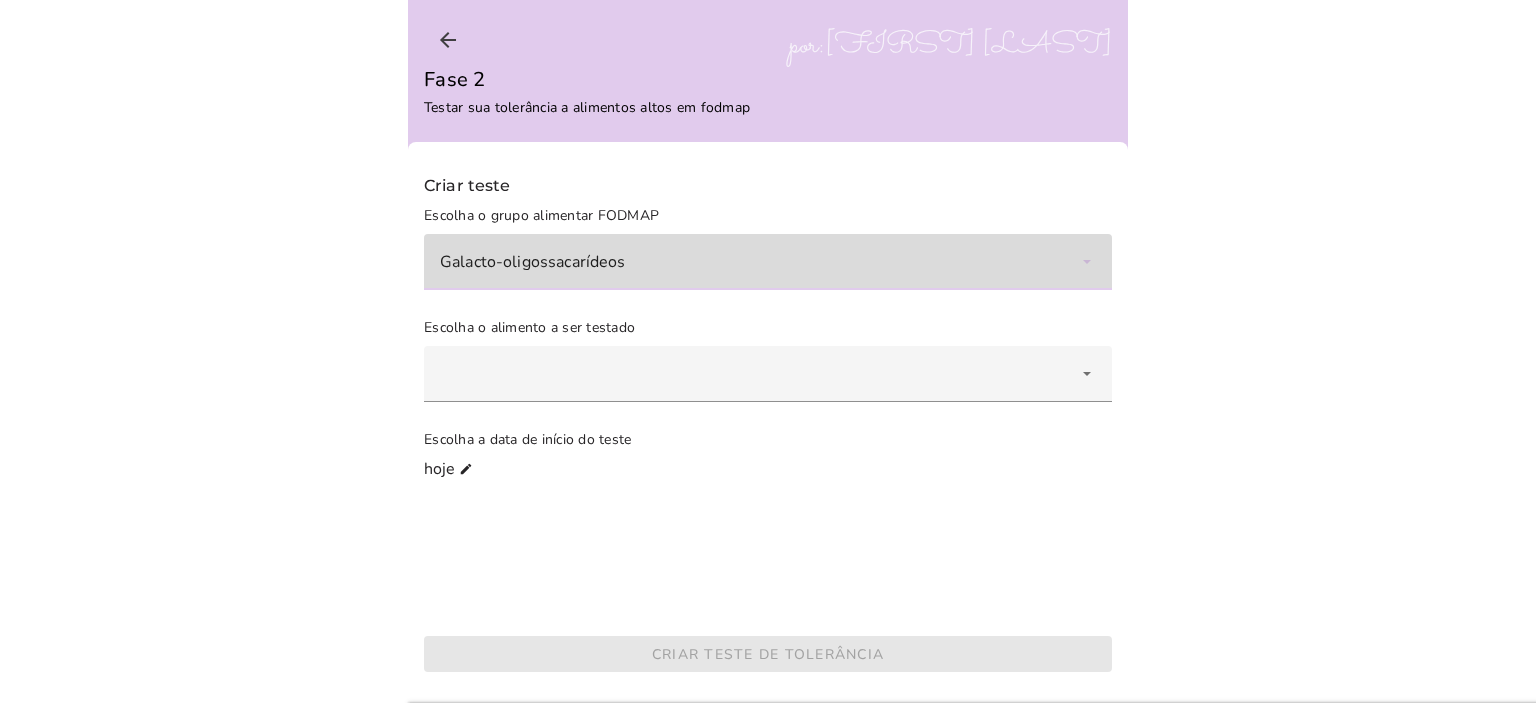 click on "Galacto-oligossacarídeos" at bounding box center (768, 262) 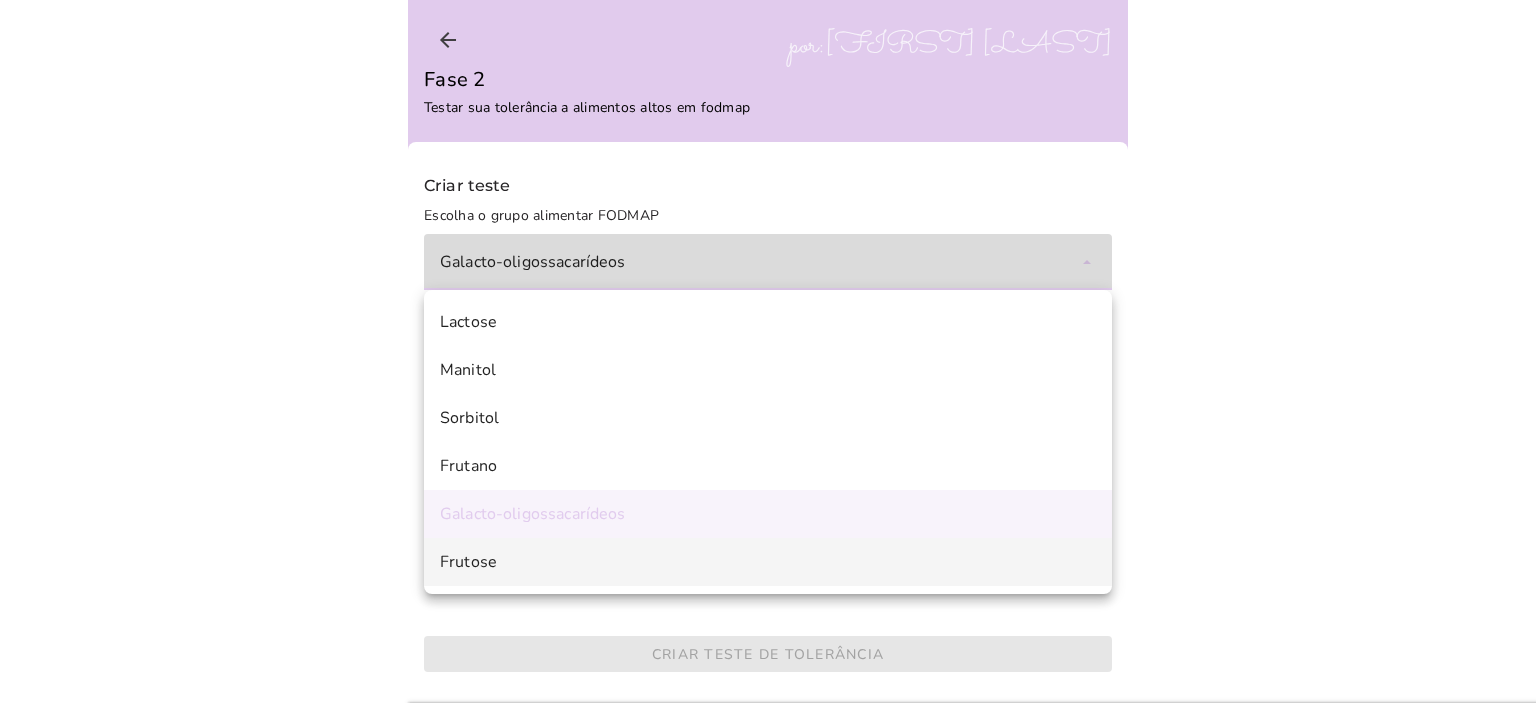 click on "Frutose" at bounding box center [0, 0] 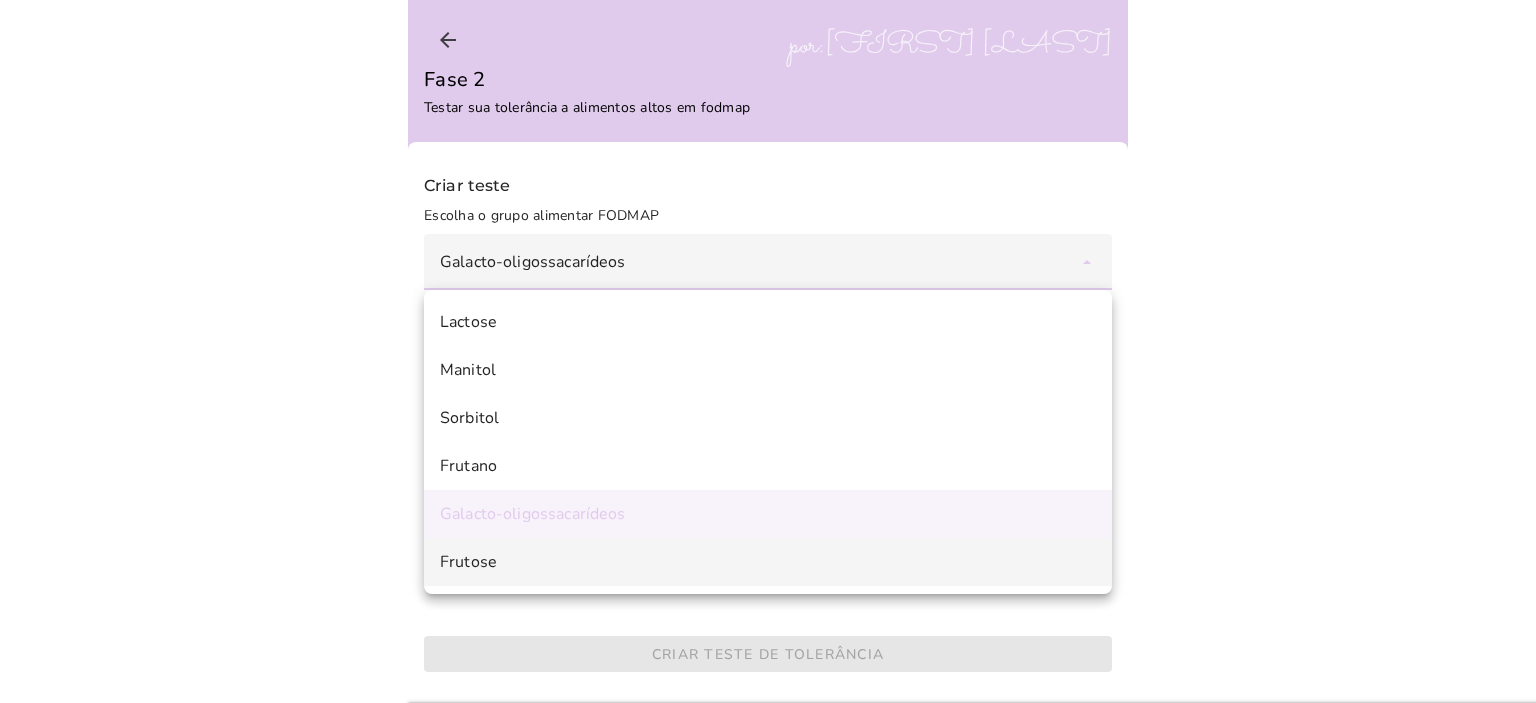 type on "MonosacarídeosFrutose" 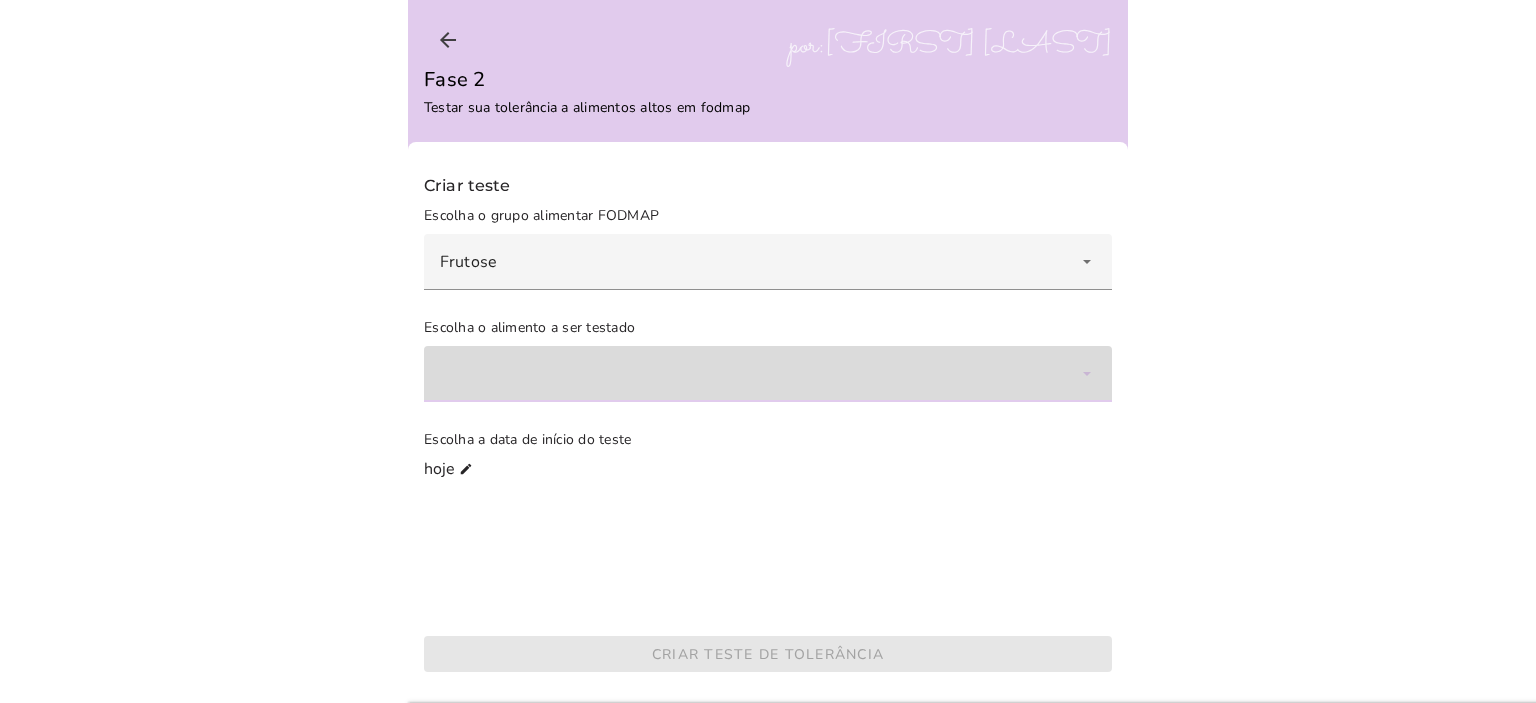 click at bounding box center [768, 374] 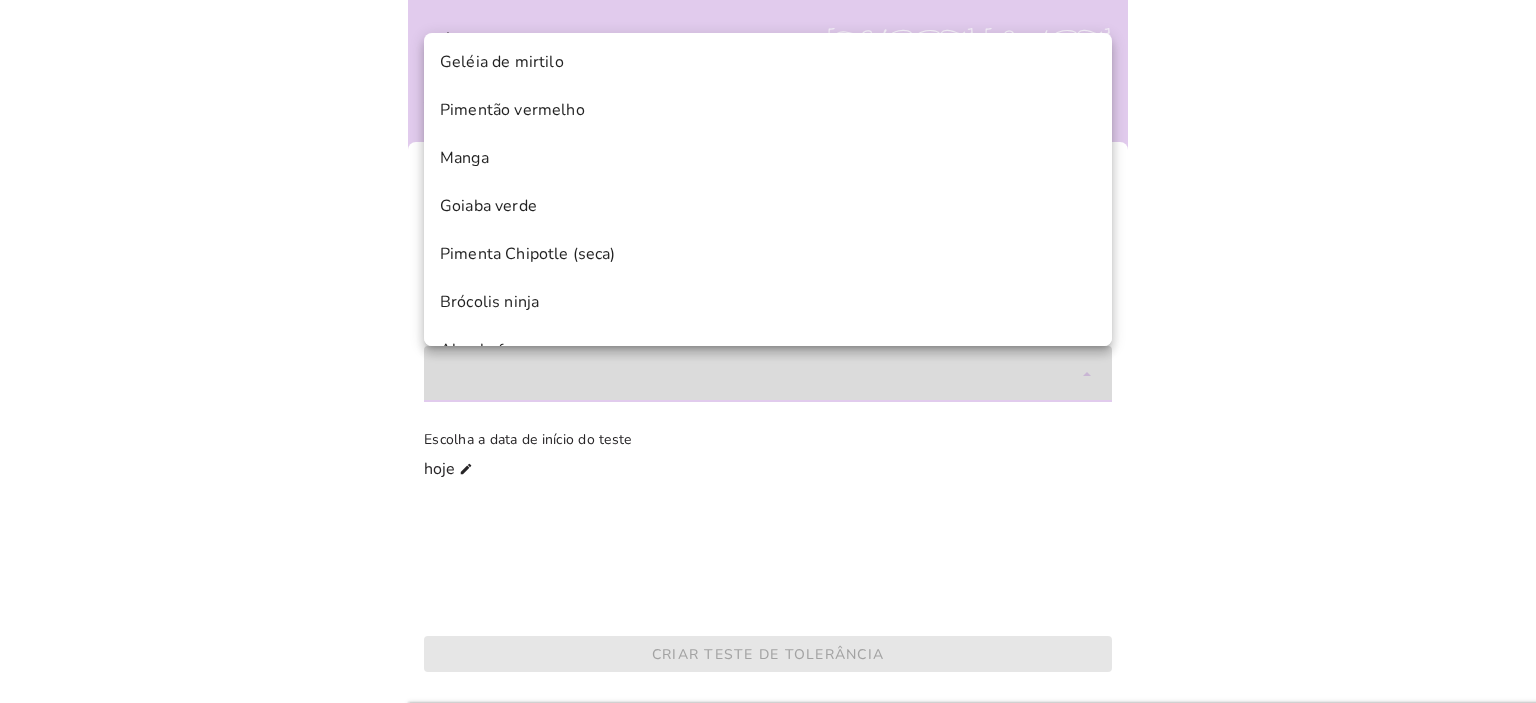 scroll, scrollTop: 0, scrollLeft: 0, axis: both 